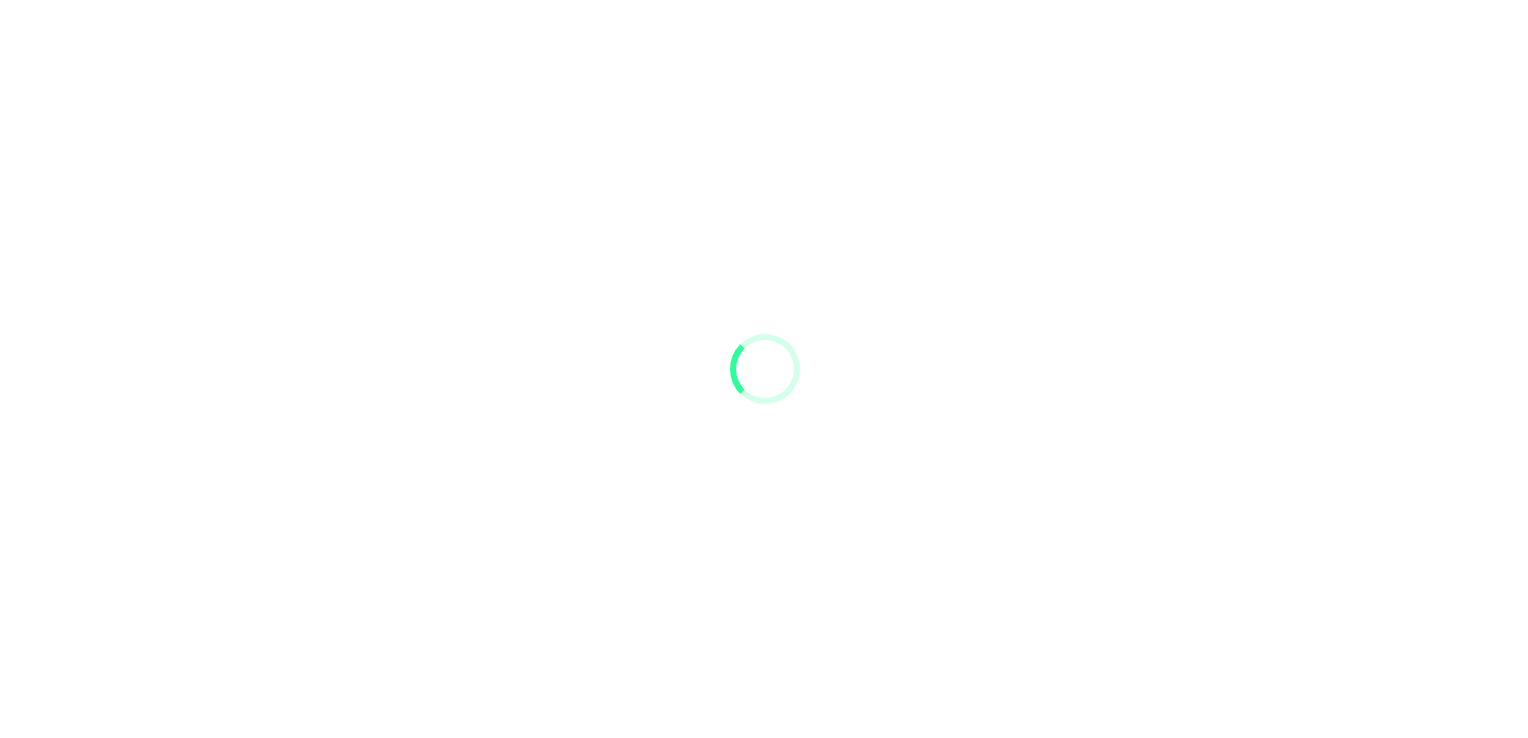 scroll, scrollTop: 0, scrollLeft: 0, axis: both 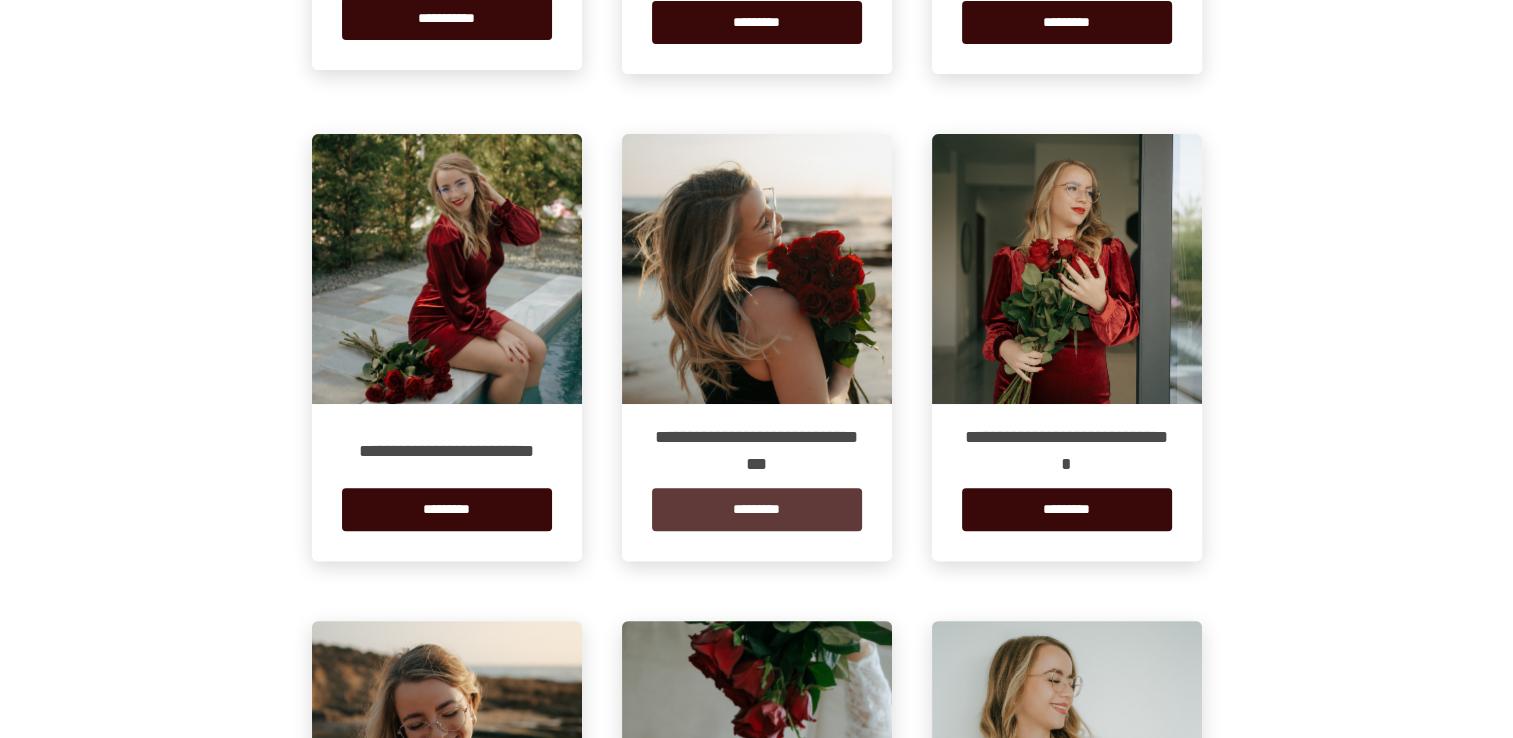 click on "*********" at bounding box center [757, 509] 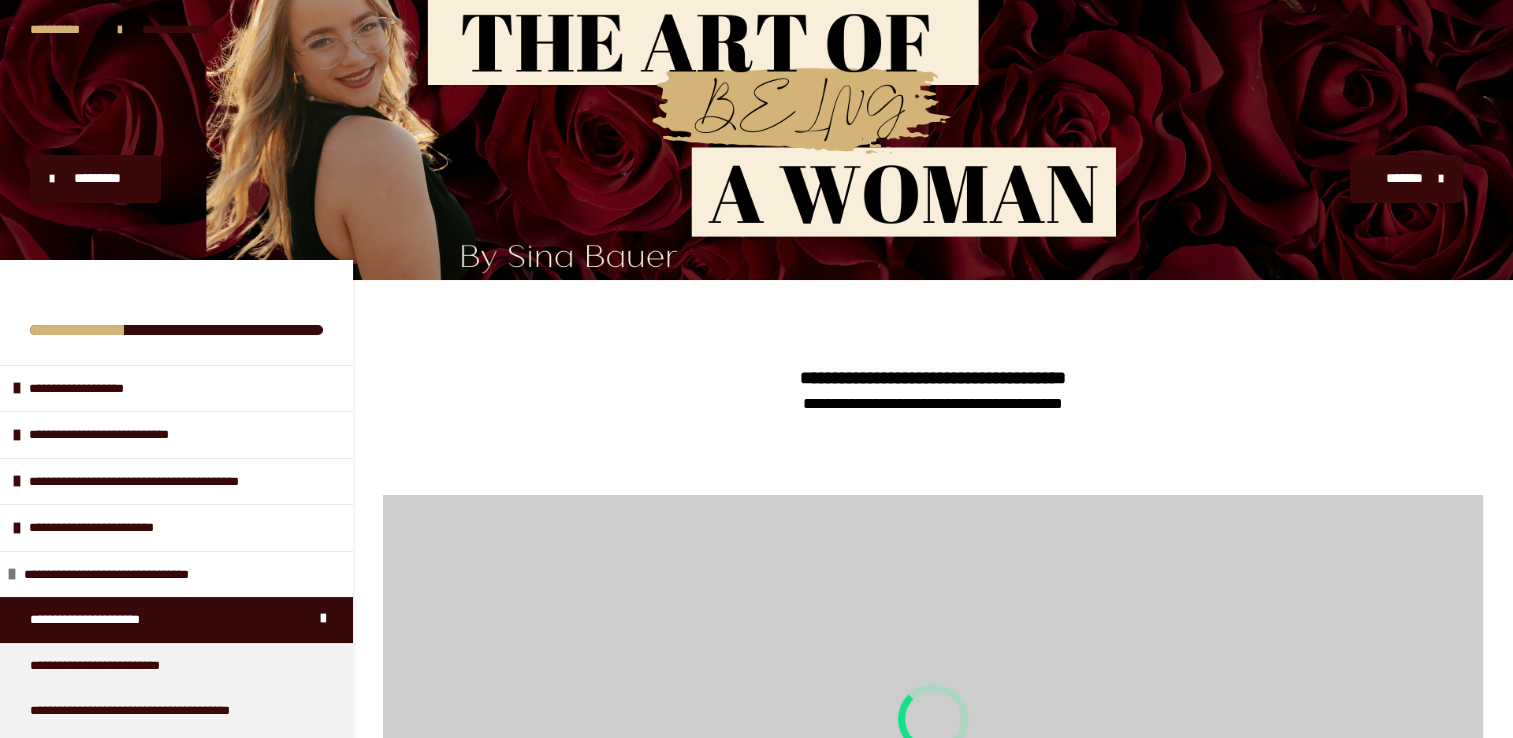 click at bounding box center (933, 719) 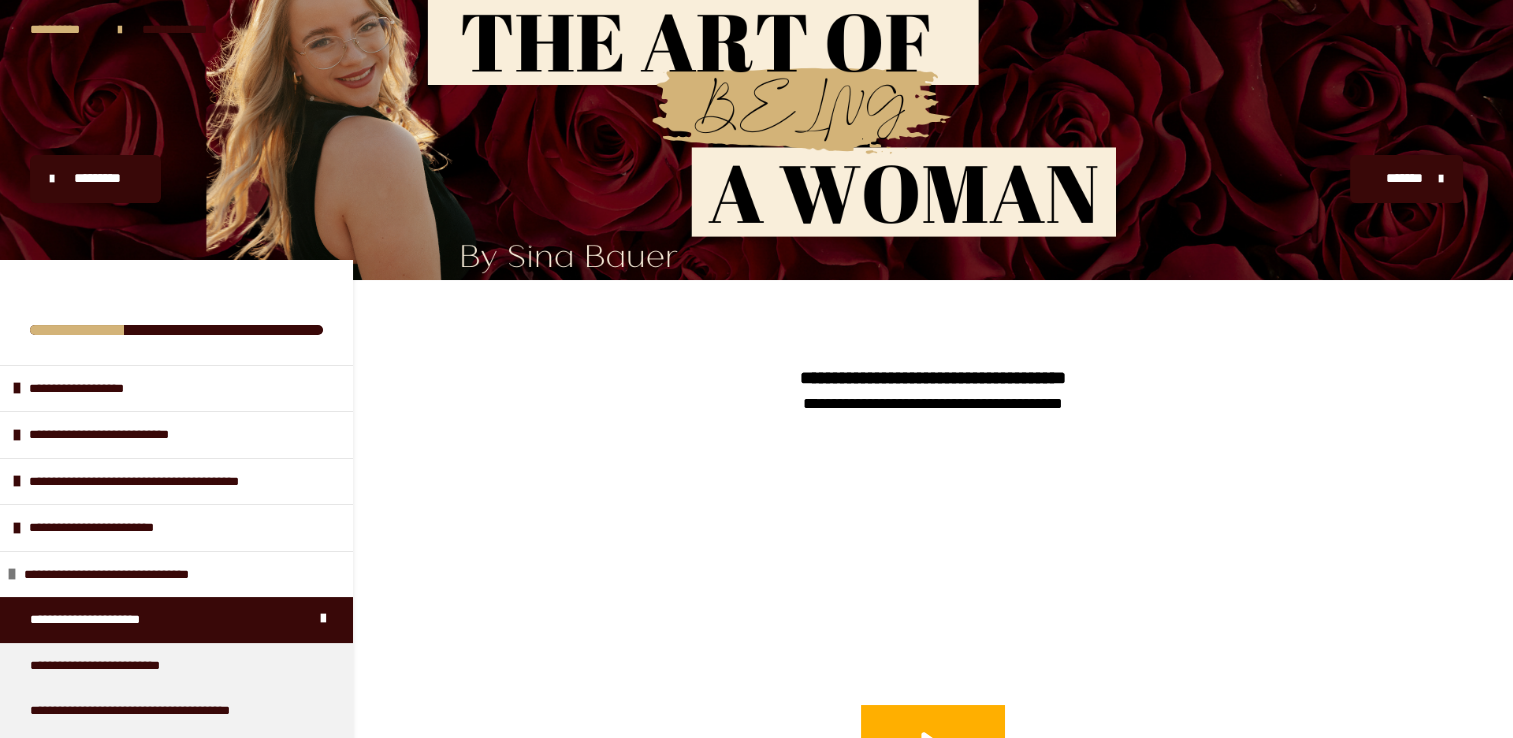 click on "**********" at bounding box center (114, 620) 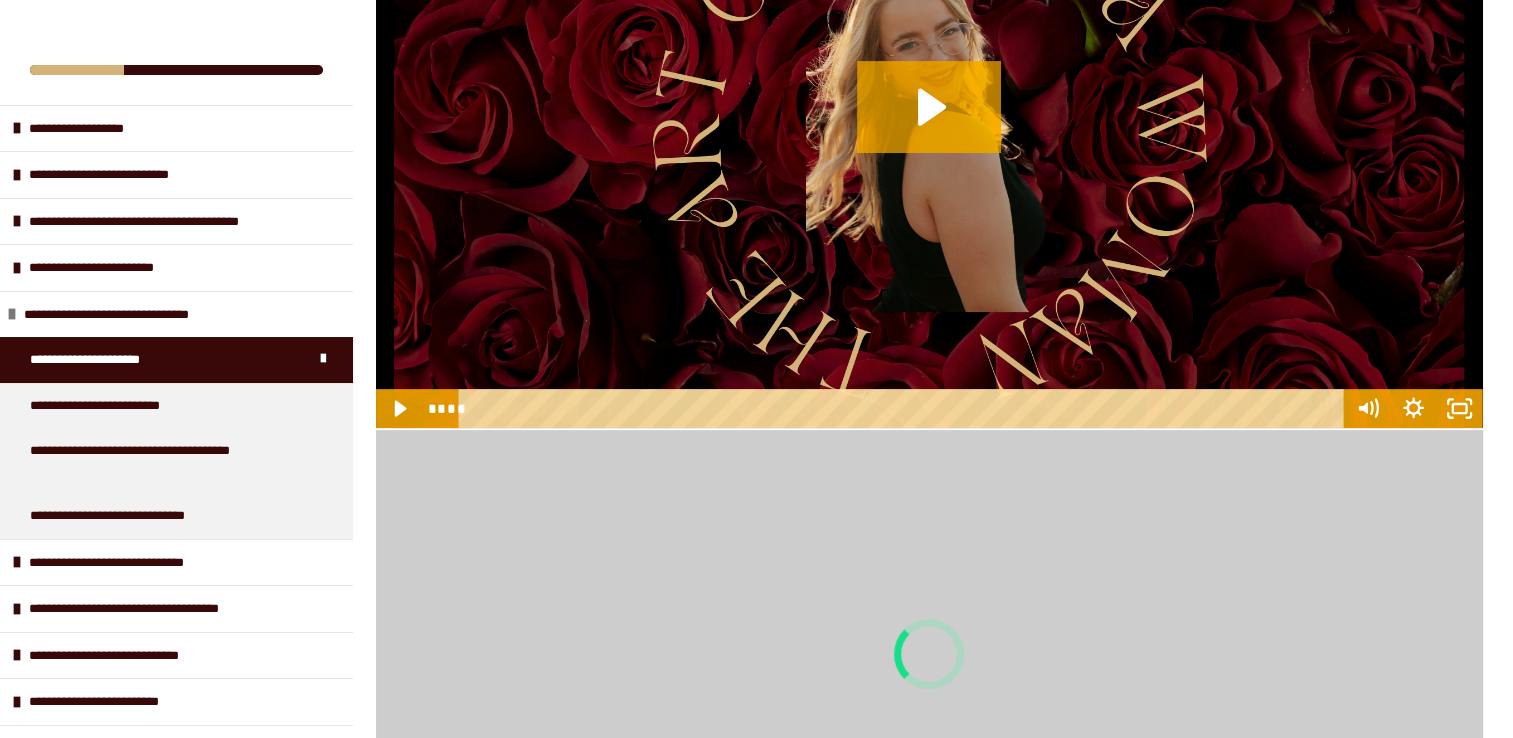 scroll, scrollTop: 667, scrollLeft: 0, axis: vertical 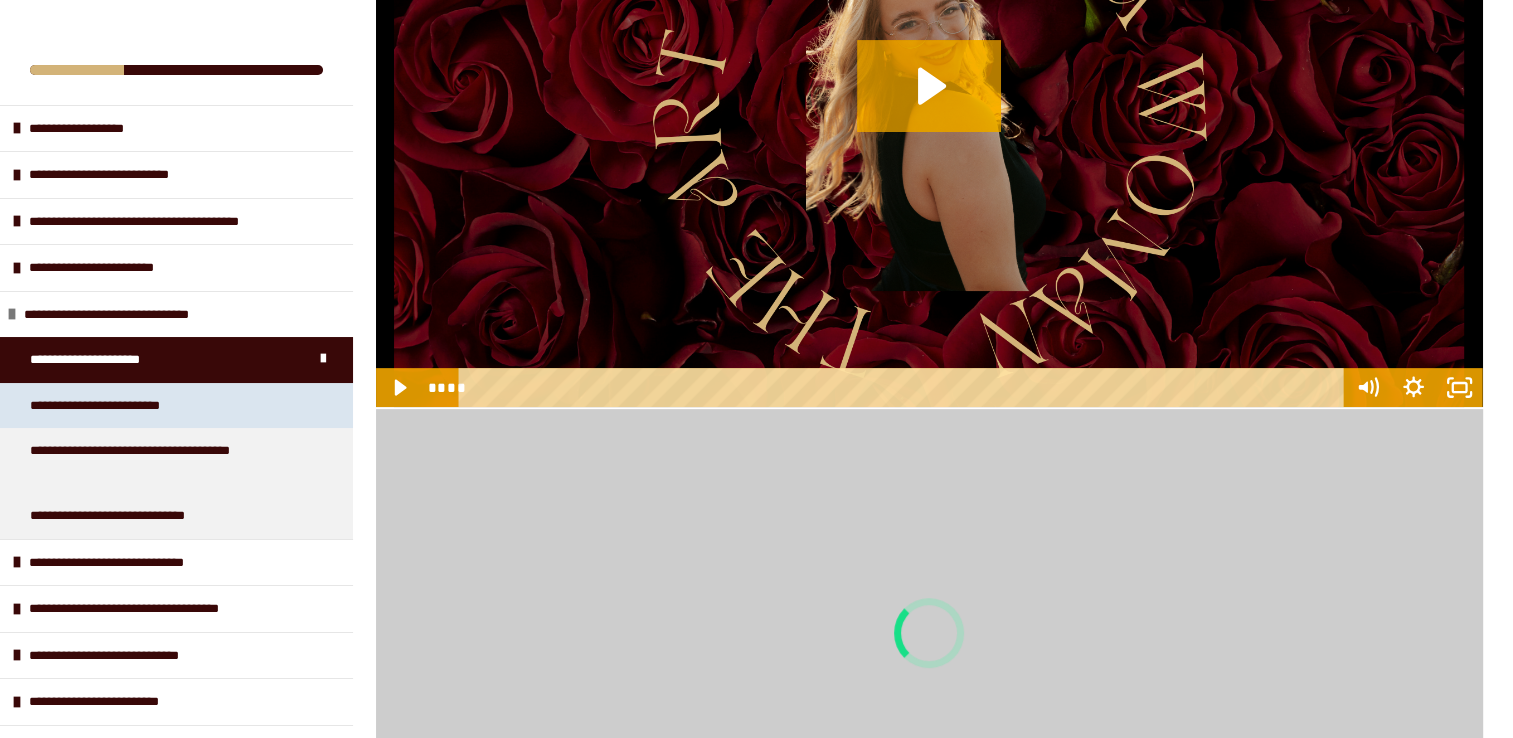 click on "**********" at bounding box center (125, 406) 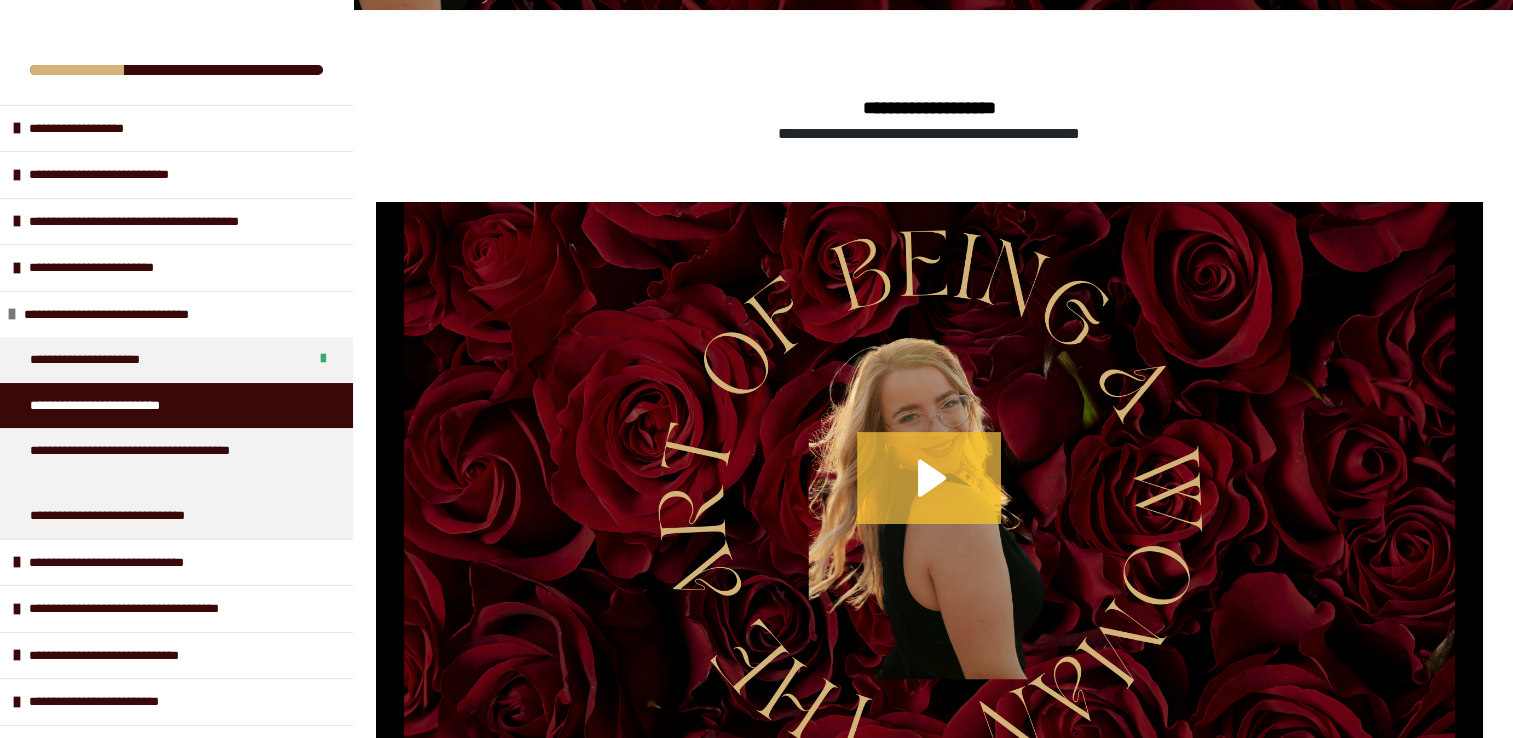 click 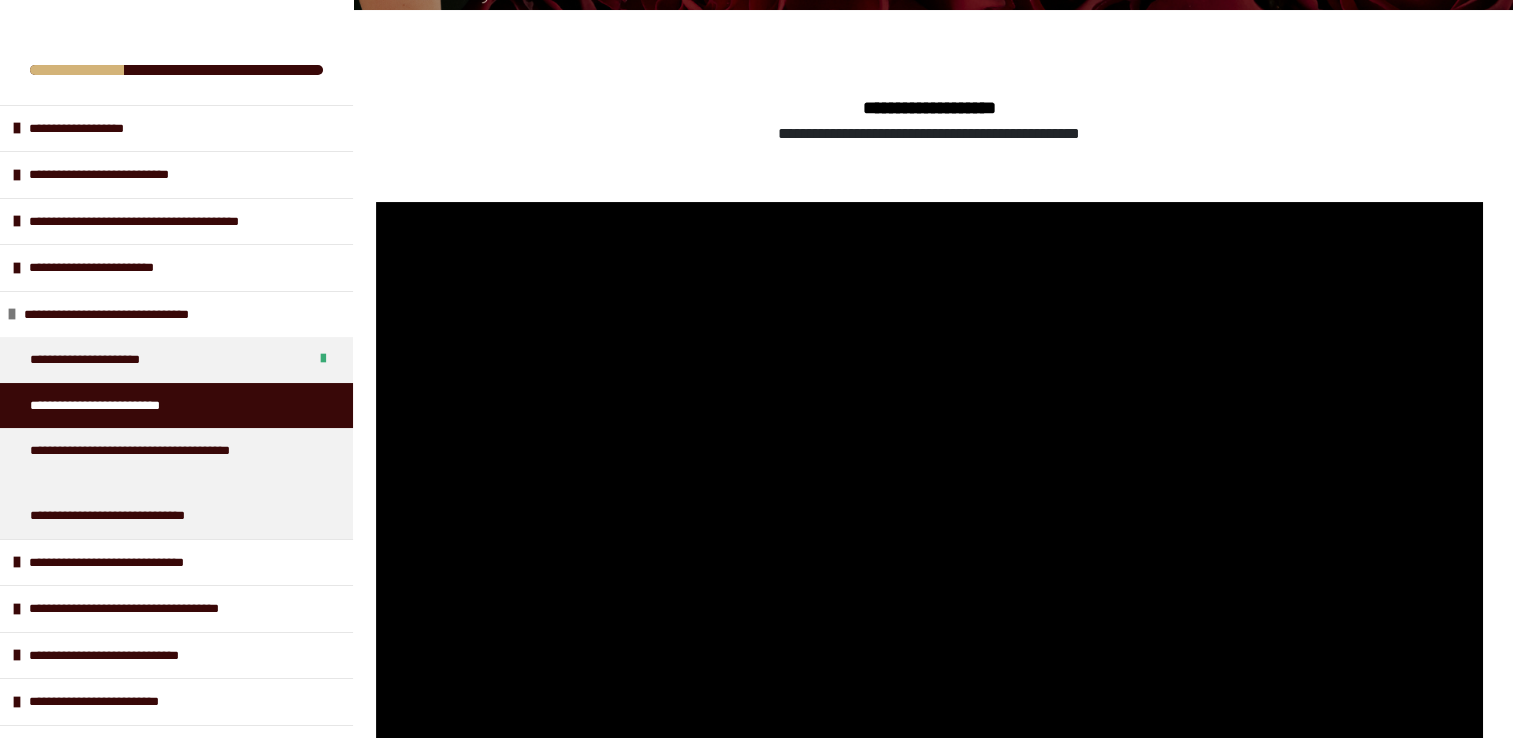 type 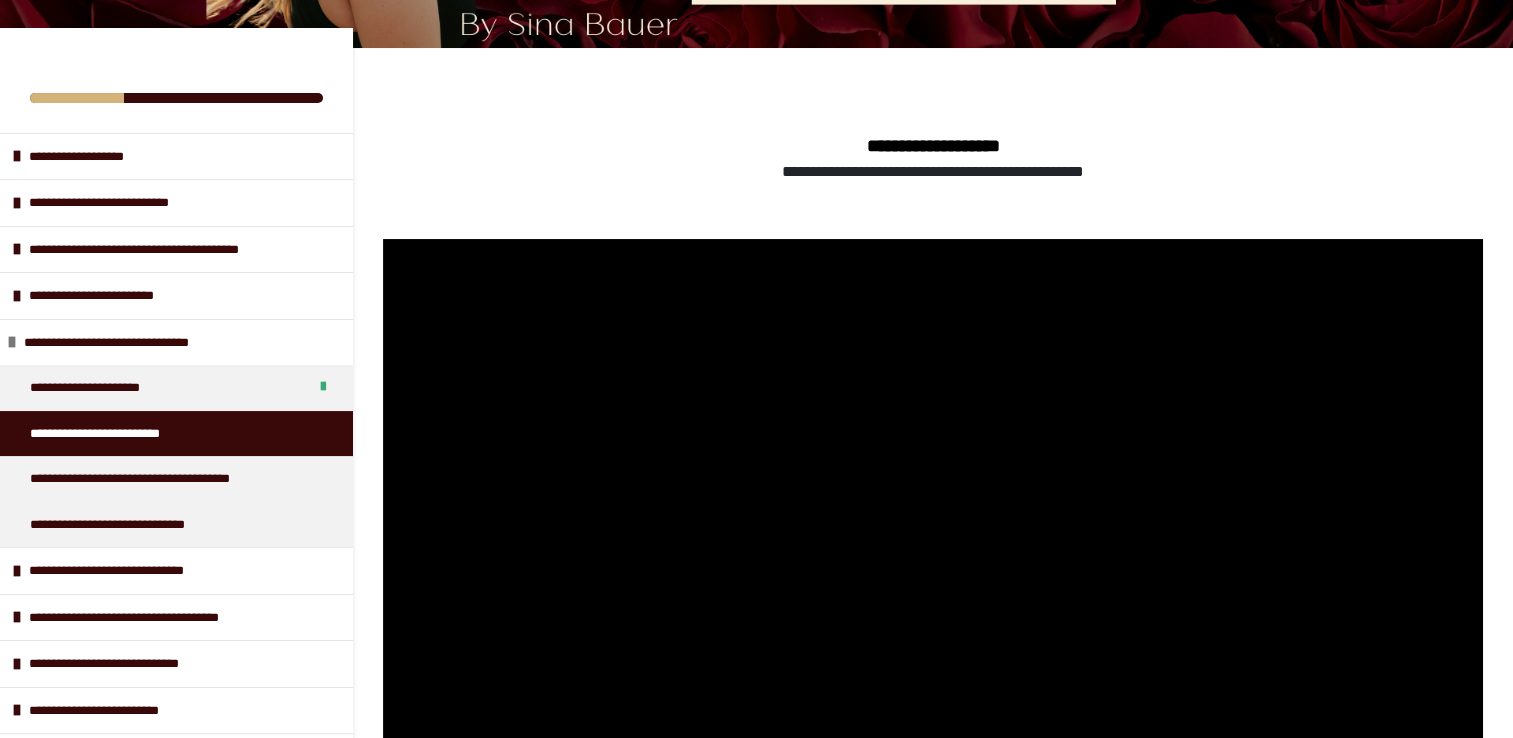 scroll, scrollTop: 268, scrollLeft: 0, axis: vertical 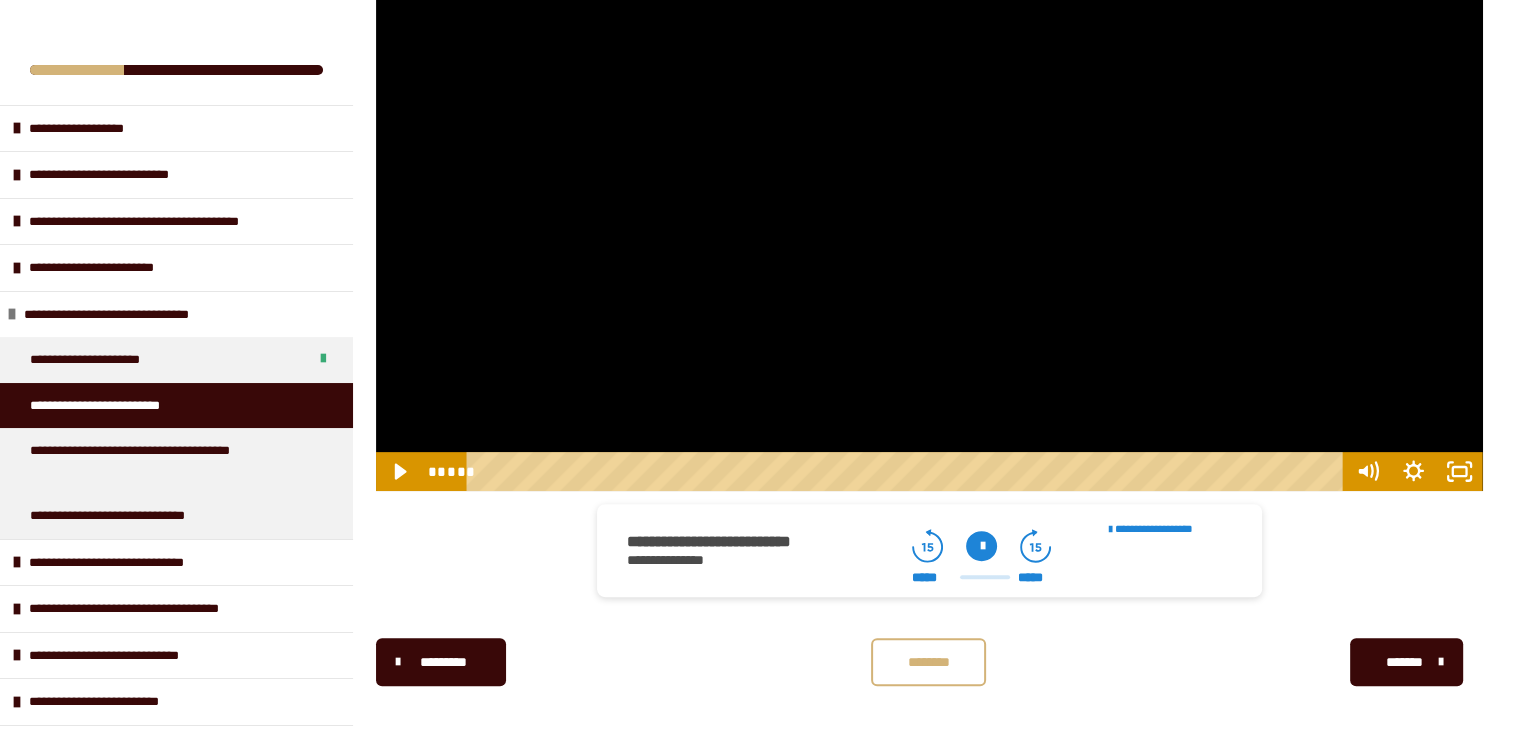 click at bounding box center (929, 196) 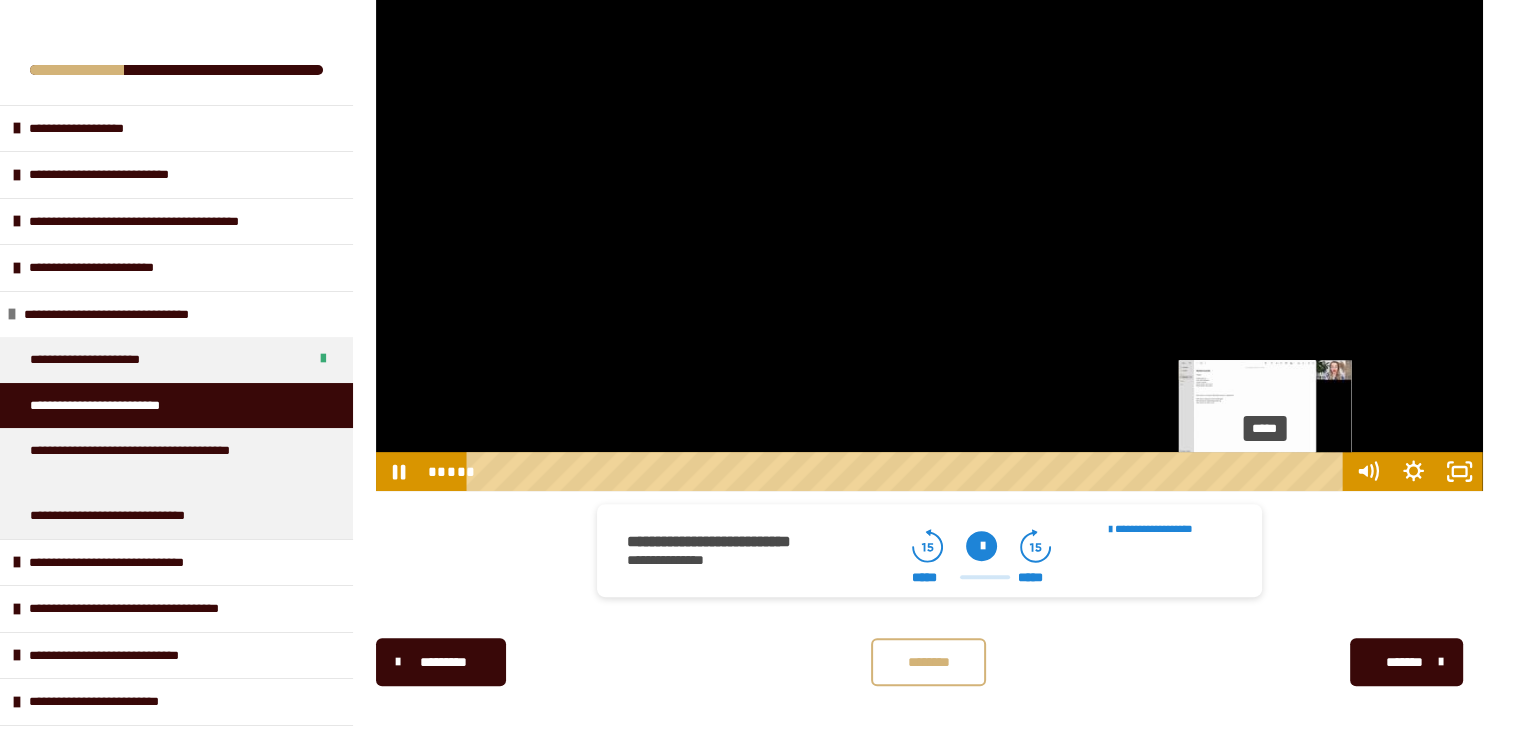 click on "*****" at bounding box center [908, 471] 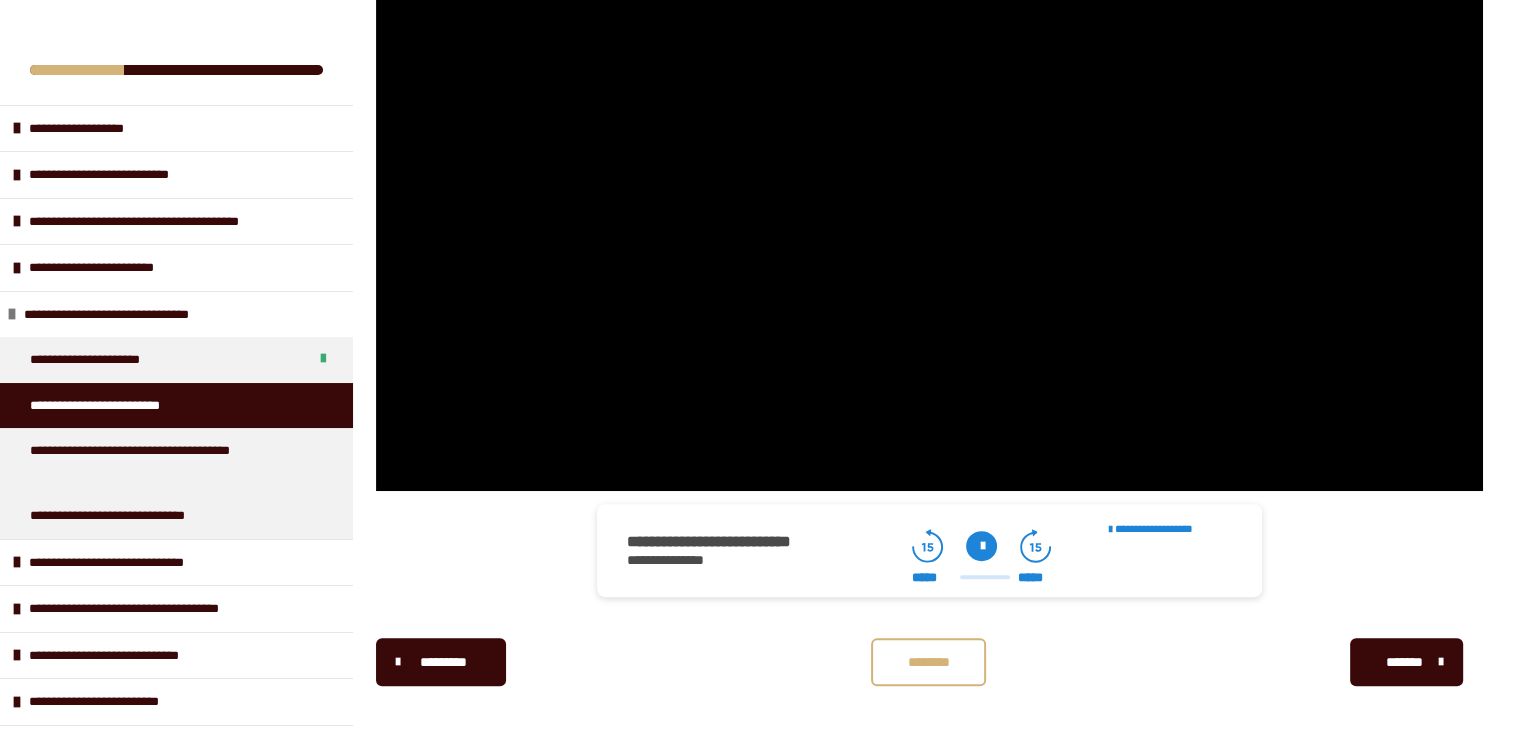 click on "********" at bounding box center [929, 662] 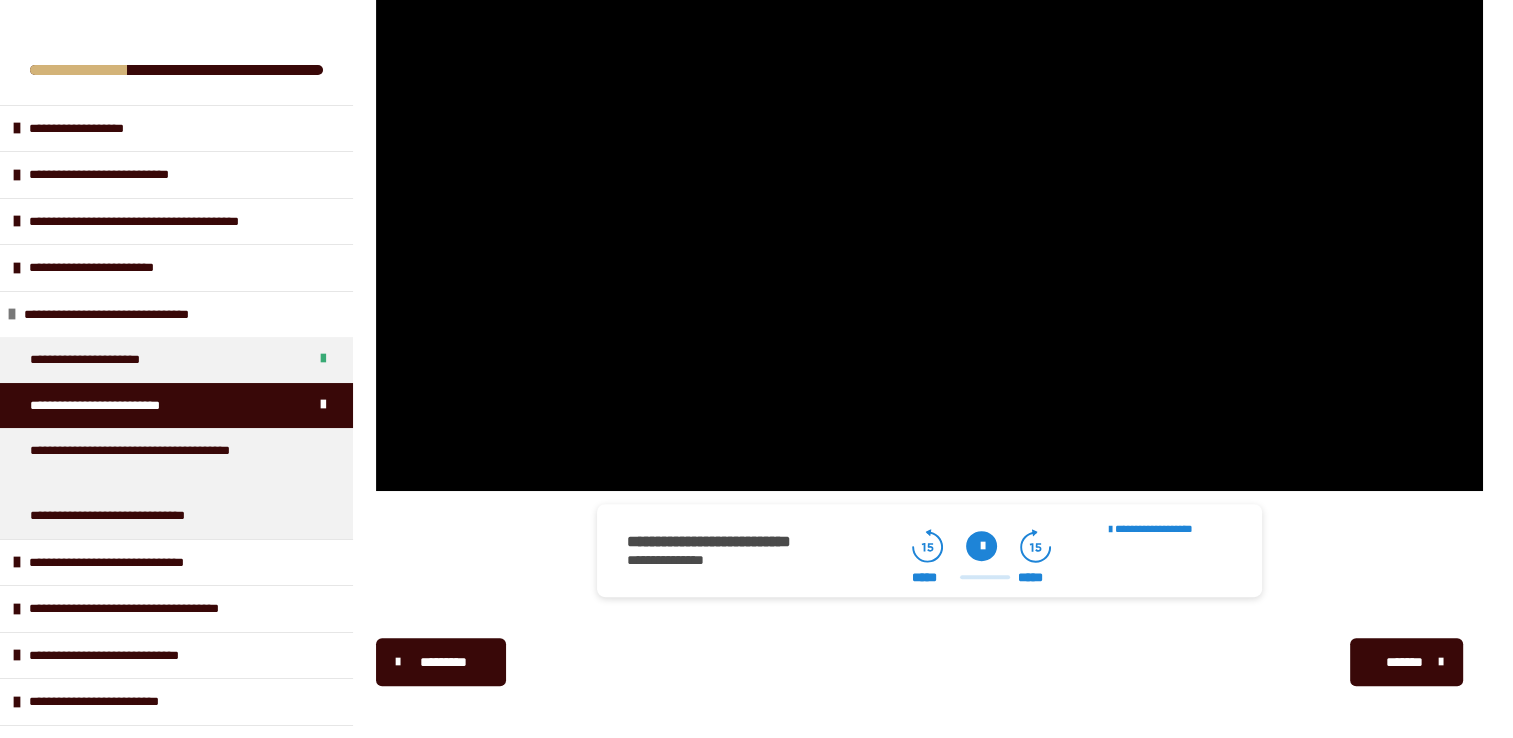 click on "*******" at bounding box center [1404, 662] 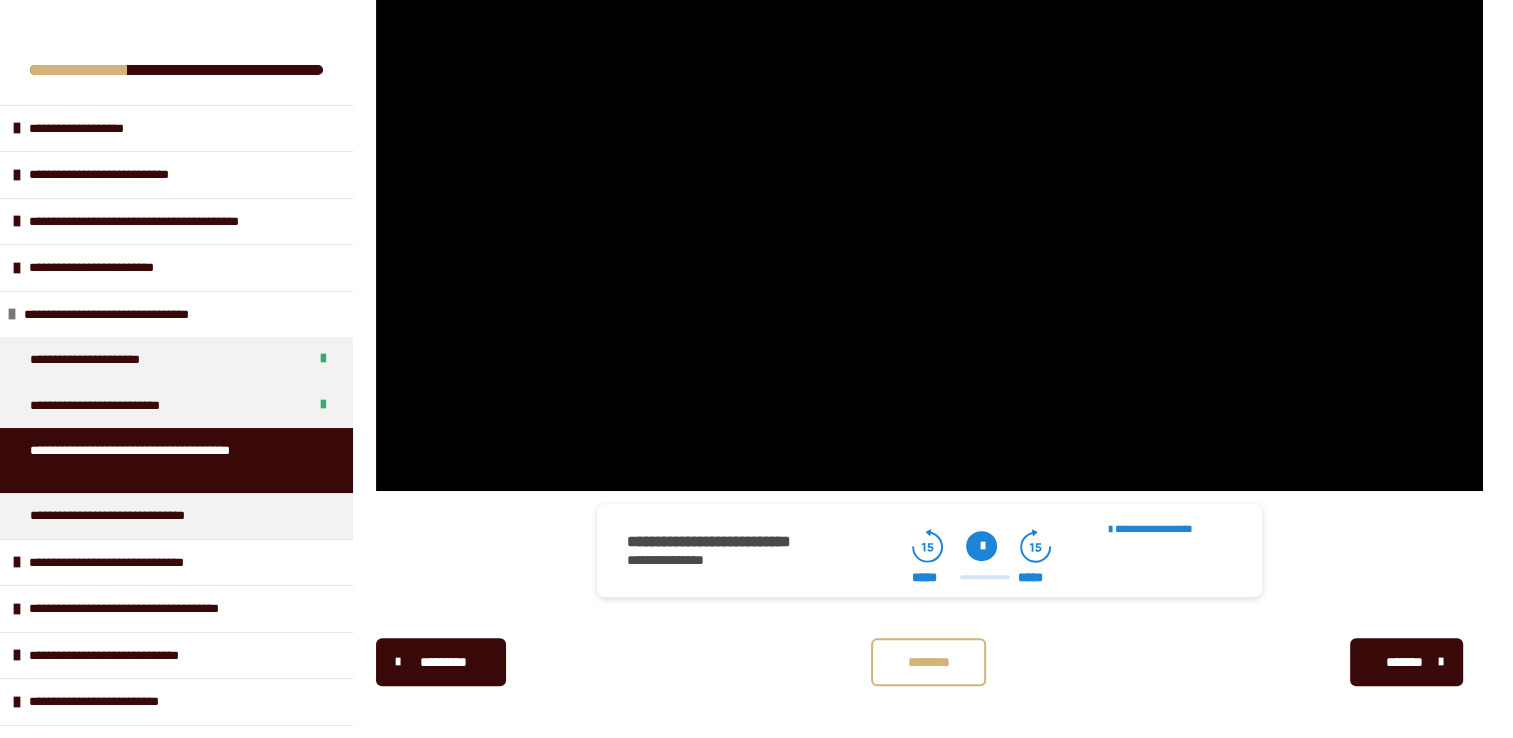 scroll, scrollTop: 340, scrollLeft: 0, axis: vertical 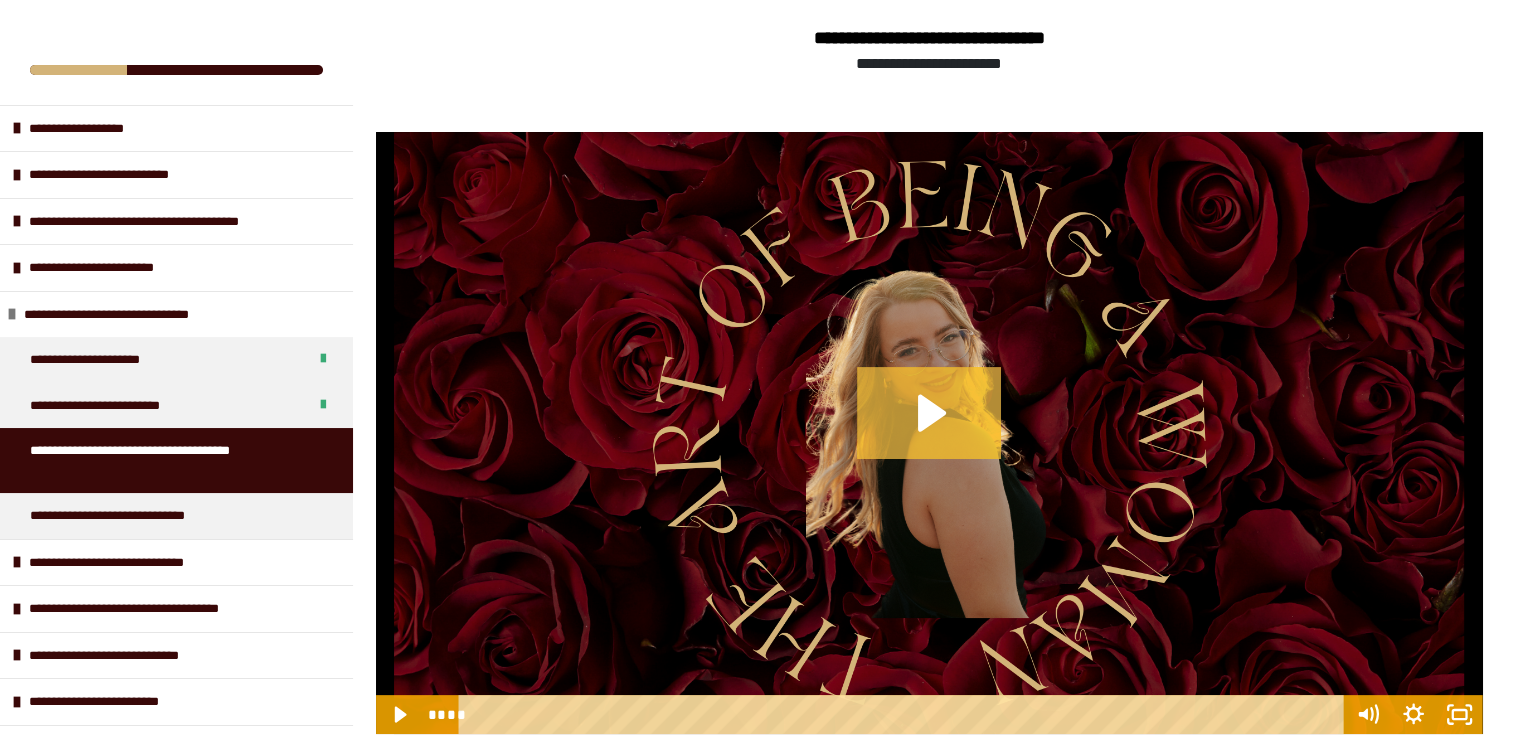 click 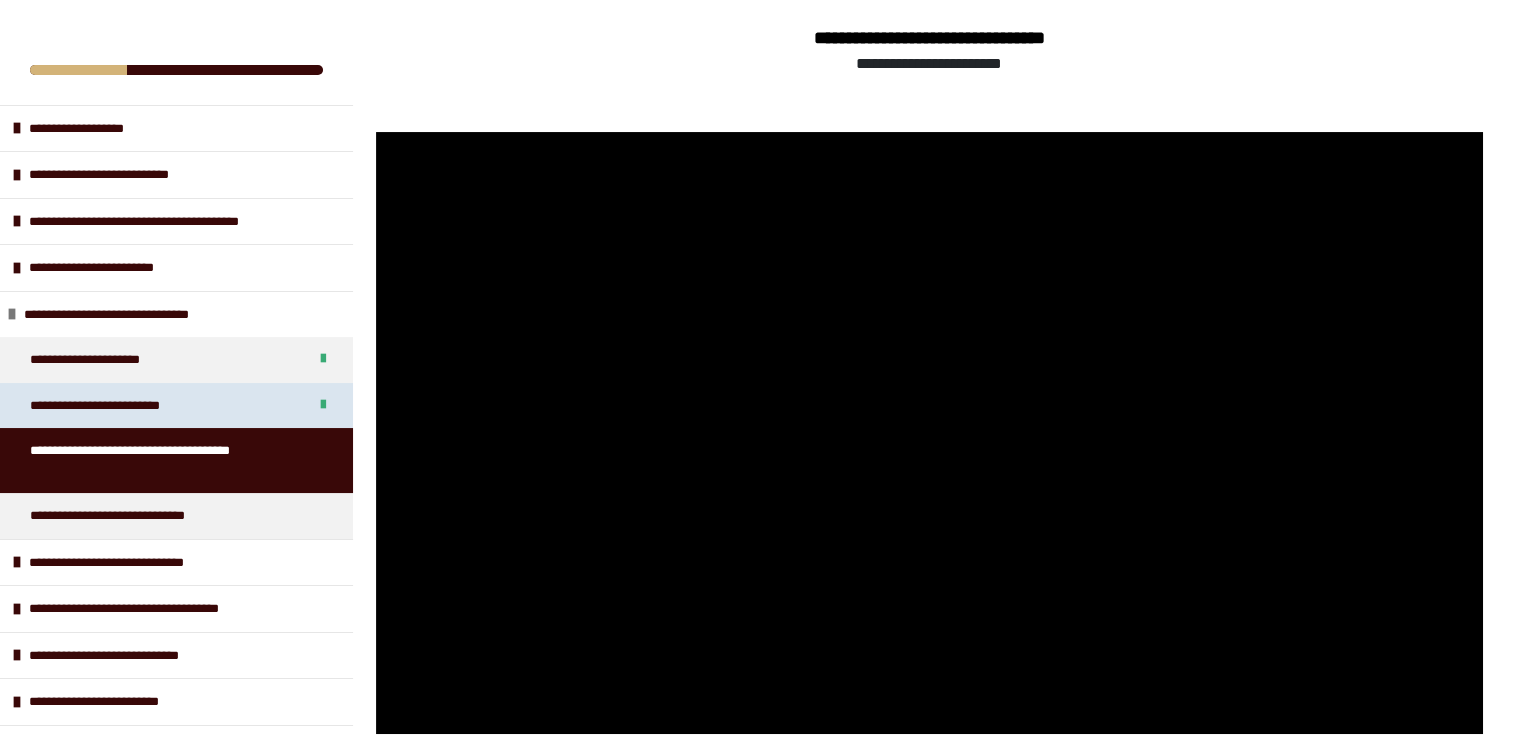 click on "**********" at bounding box center (125, 406) 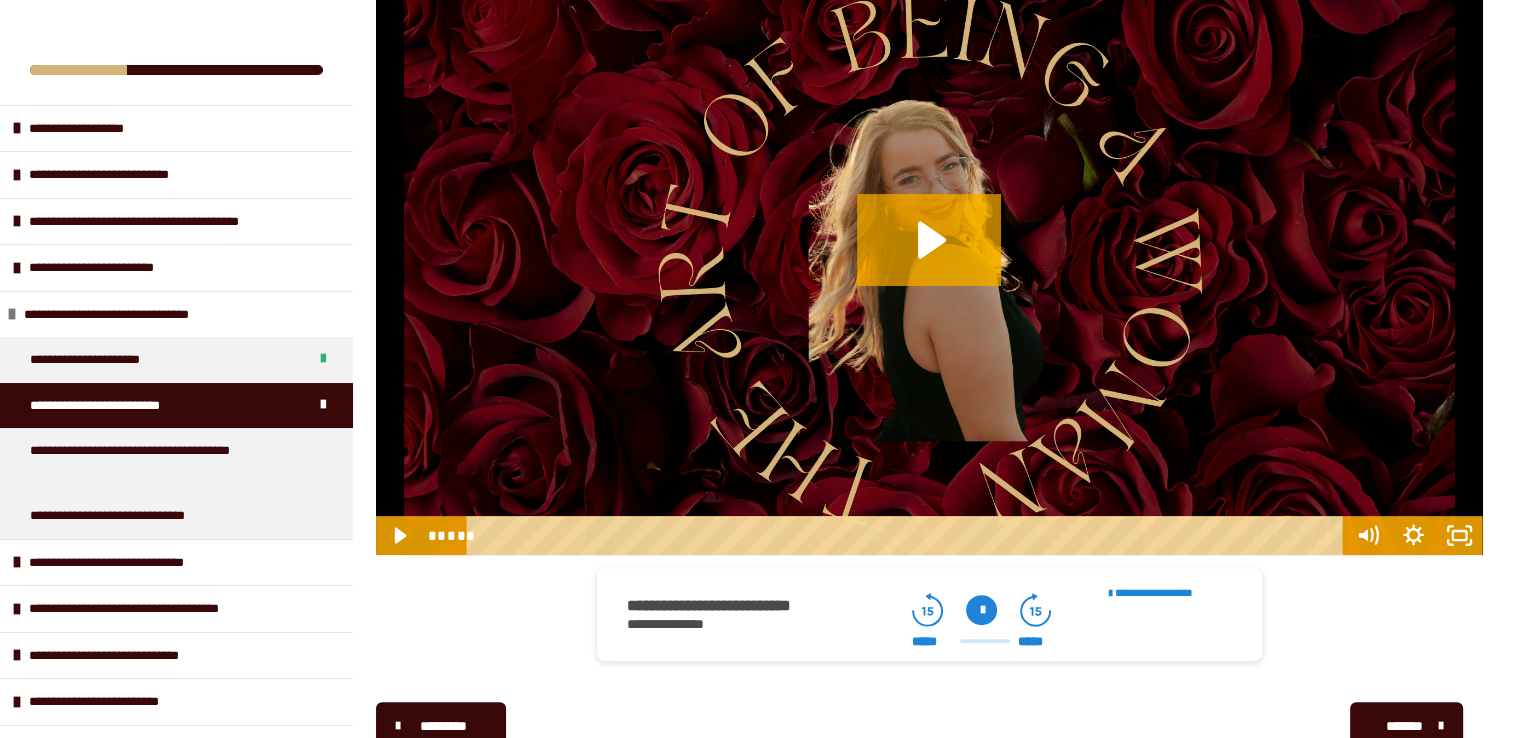 scroll, scrollTop: 579, scrollLeft: 0, axis: vertical 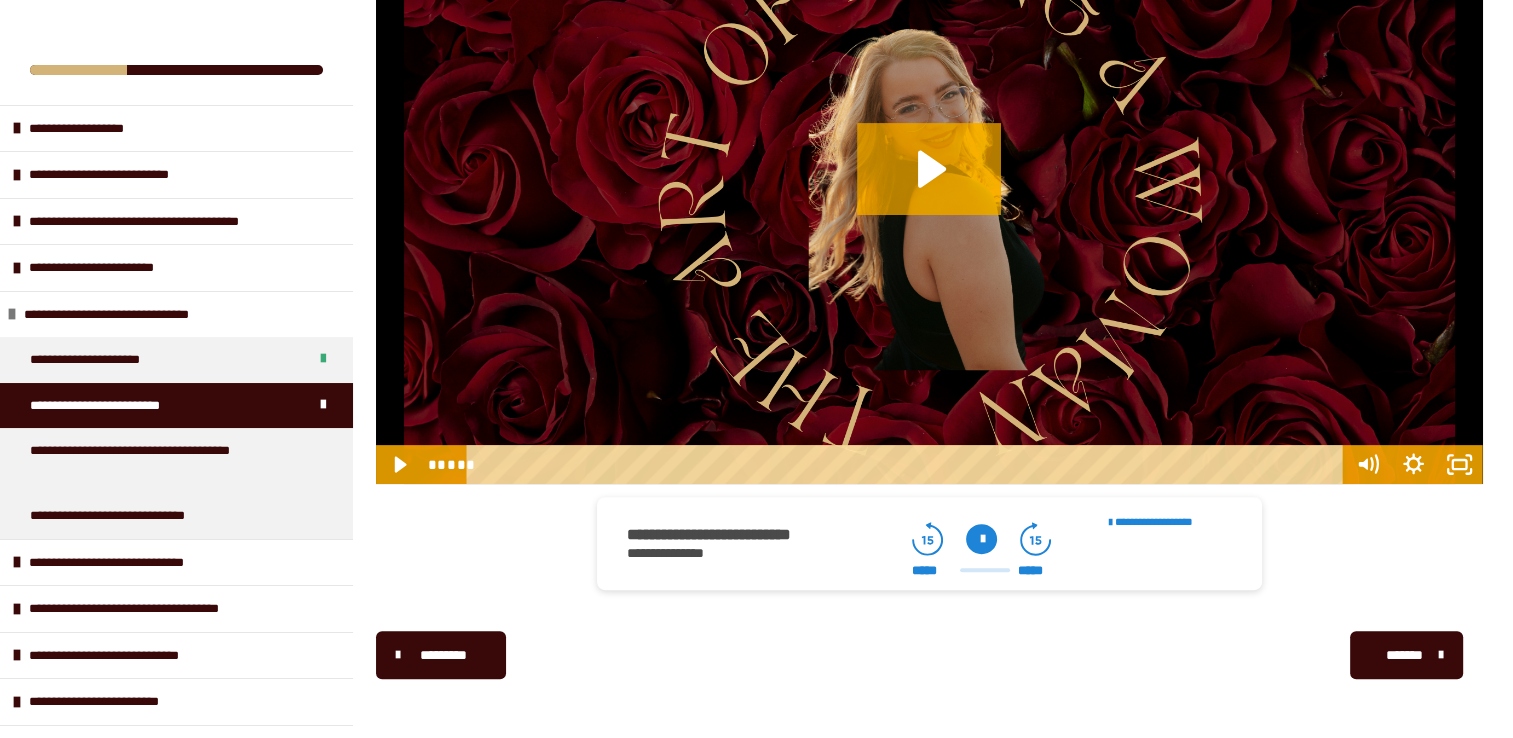 click at bounding box center [981, 539] 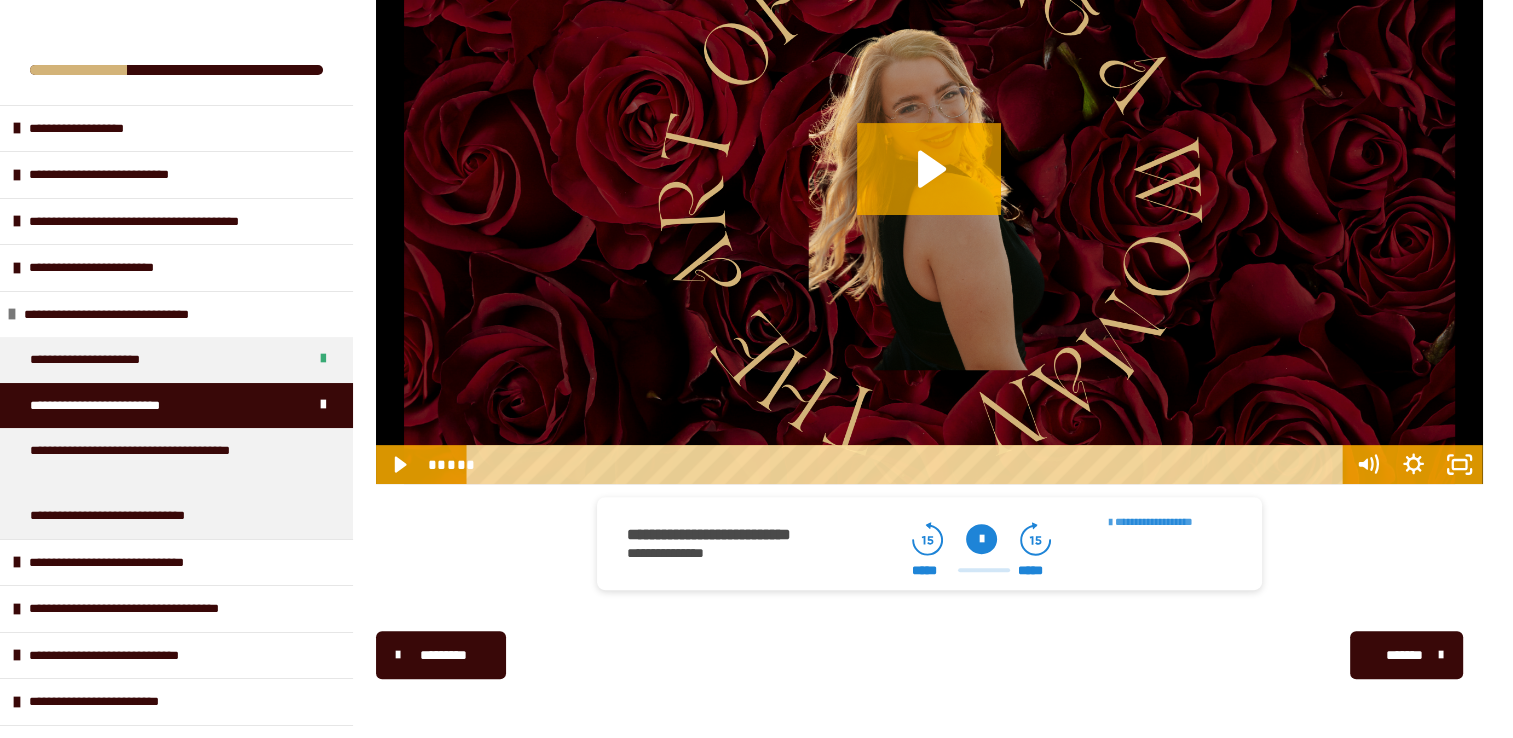 click on "**********" at bounding box center [1154, 521] 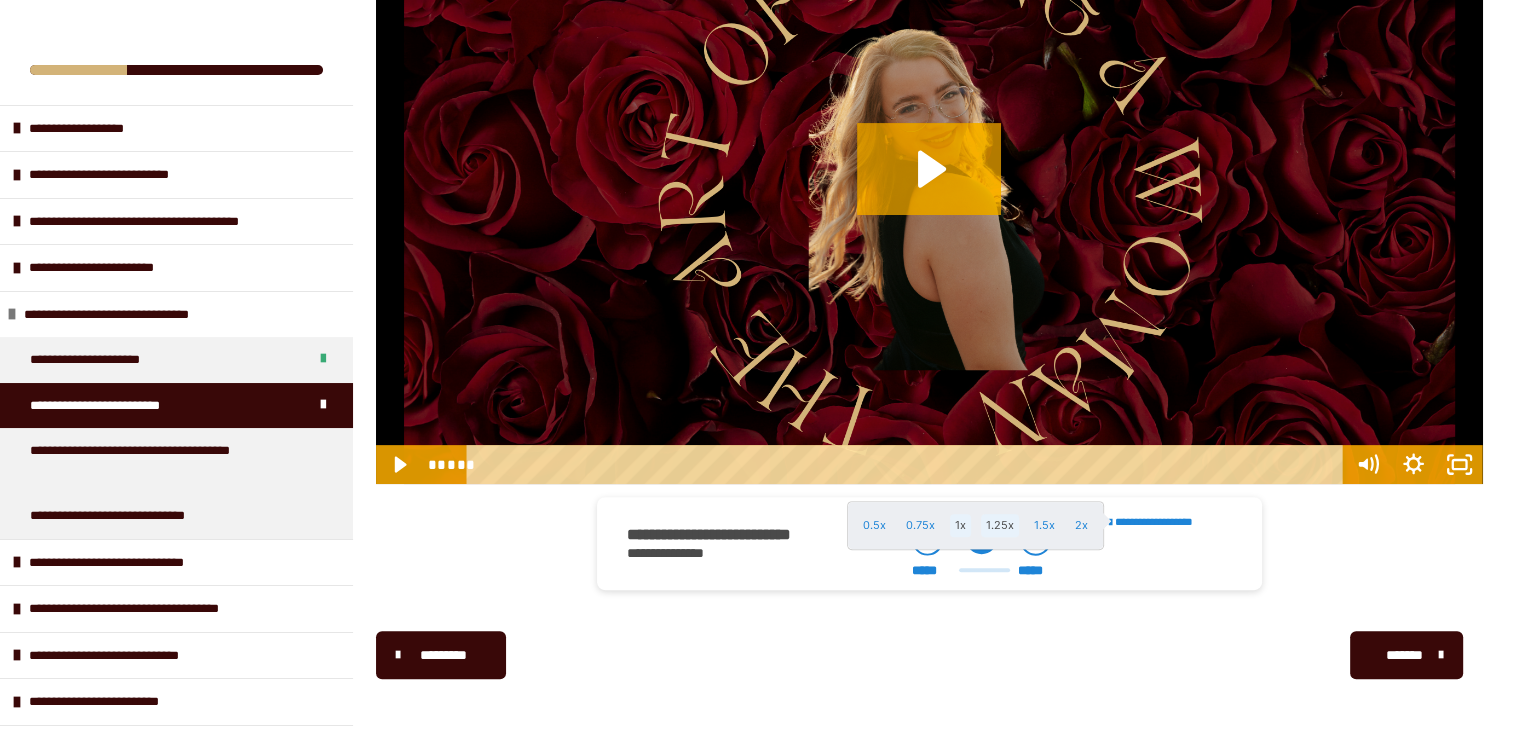 click on "1.25x" at bounding box center (1000, 525) 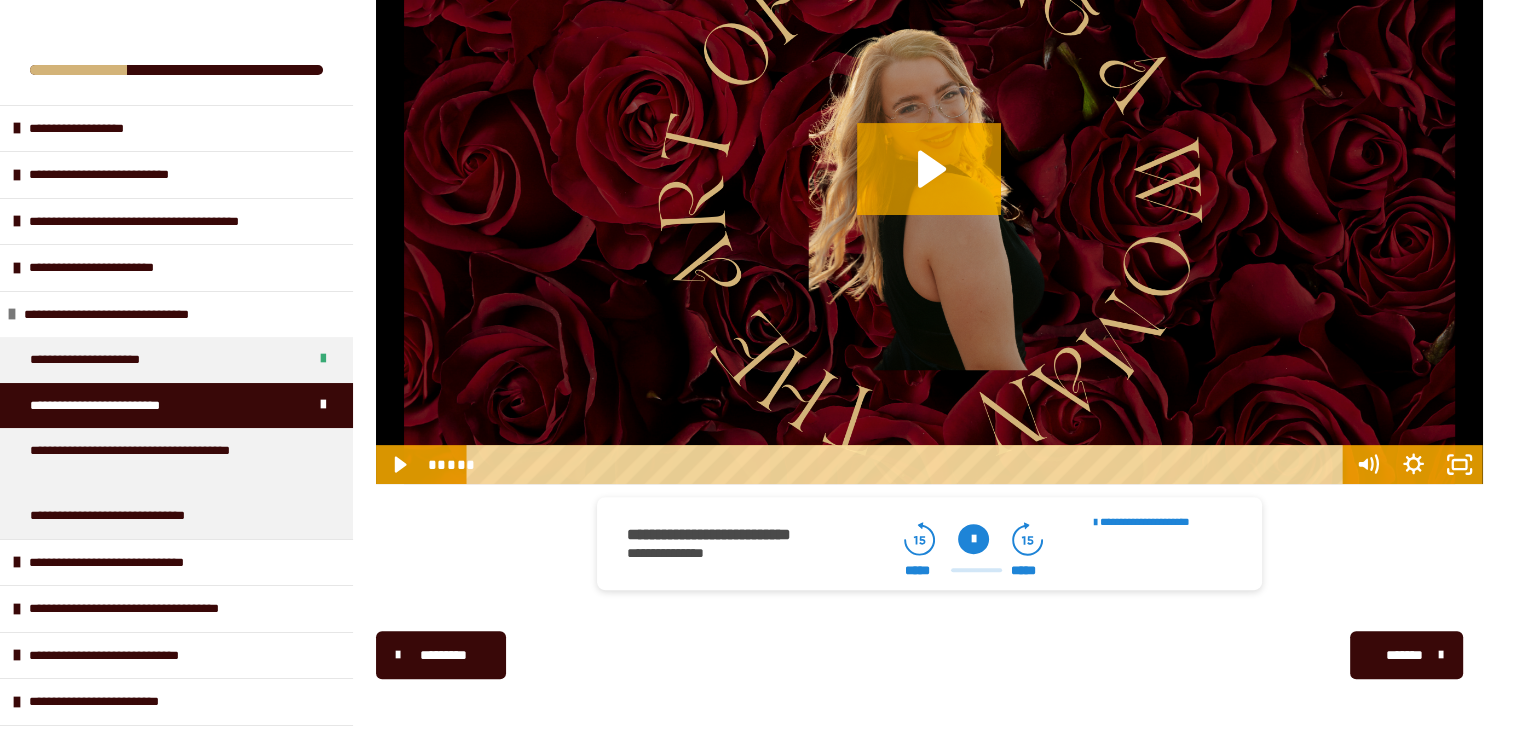 click 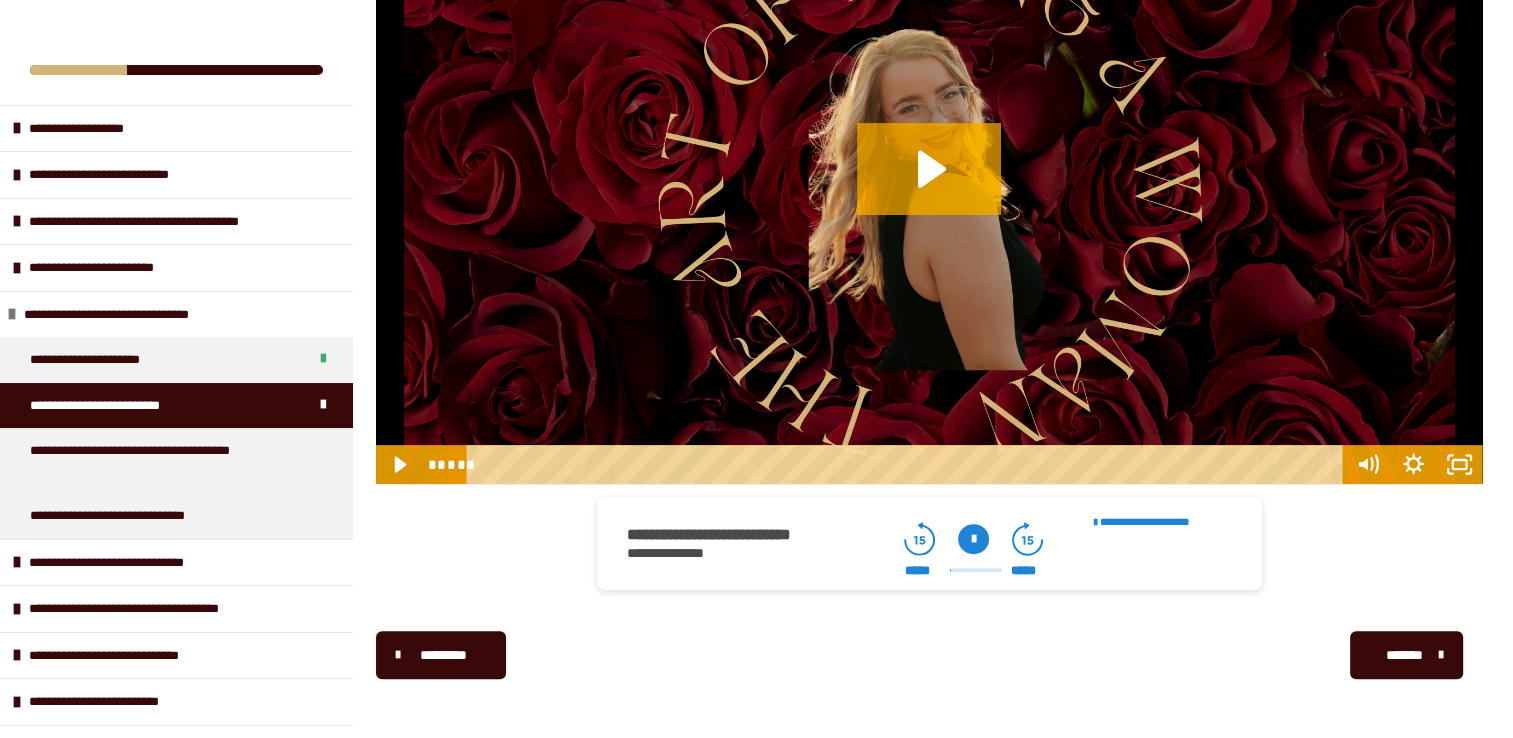click 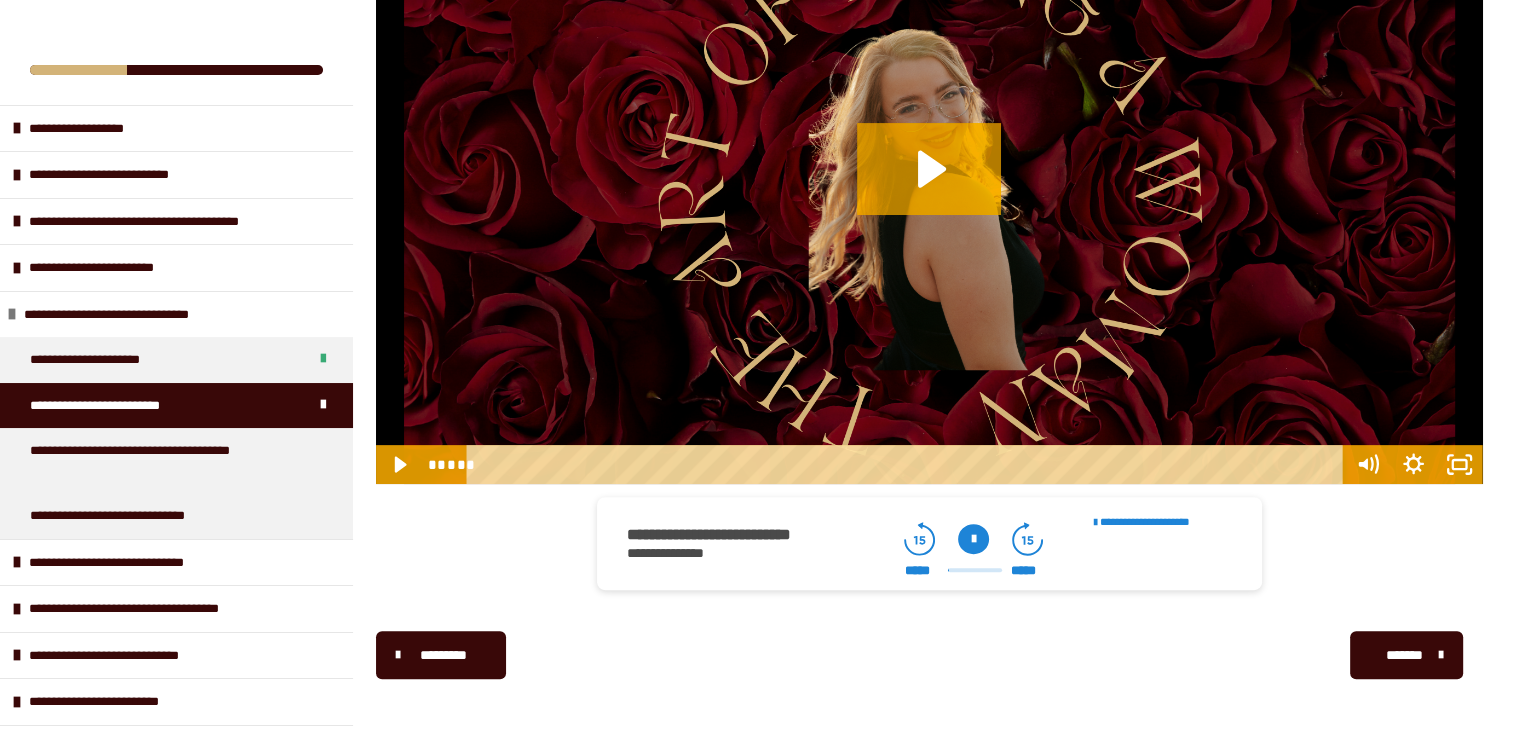 click 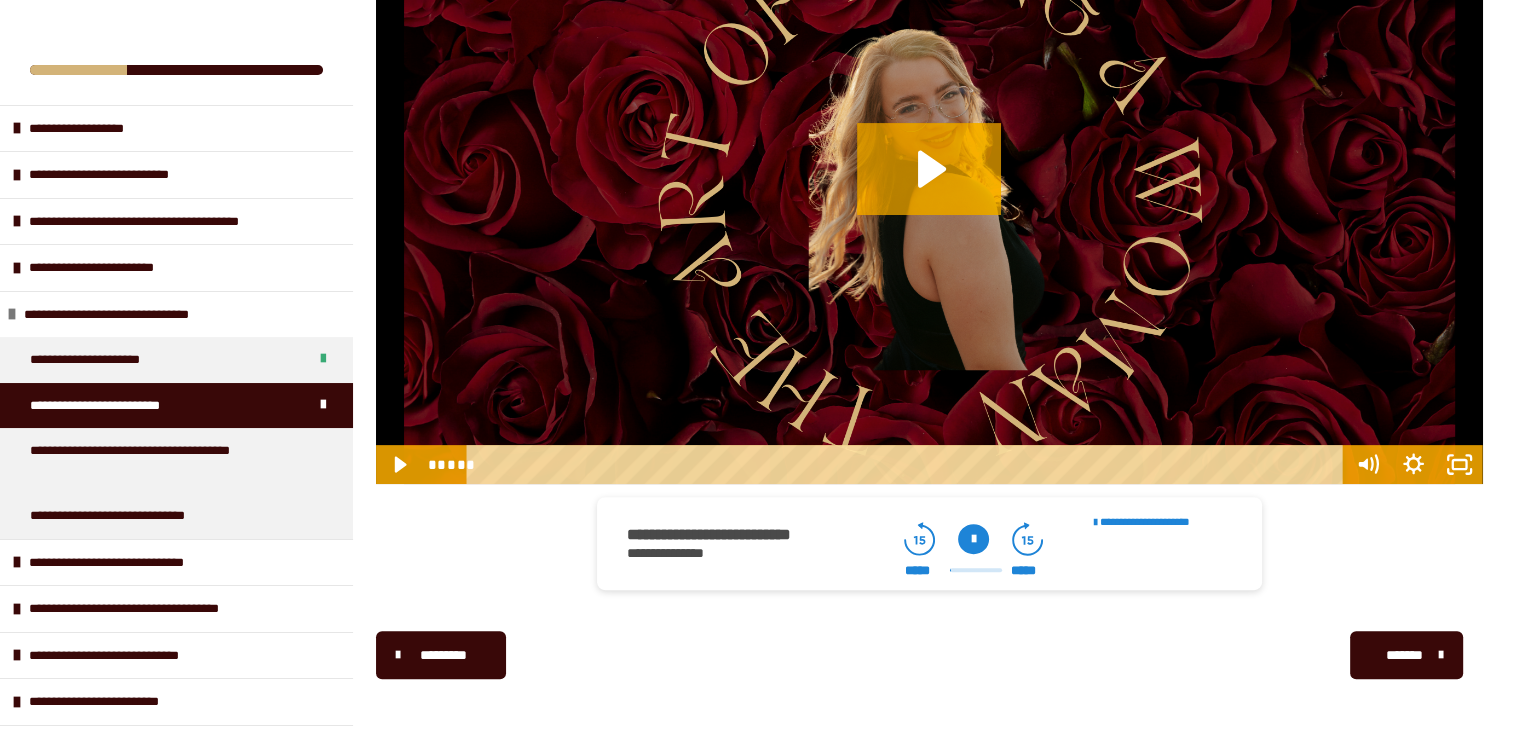 click 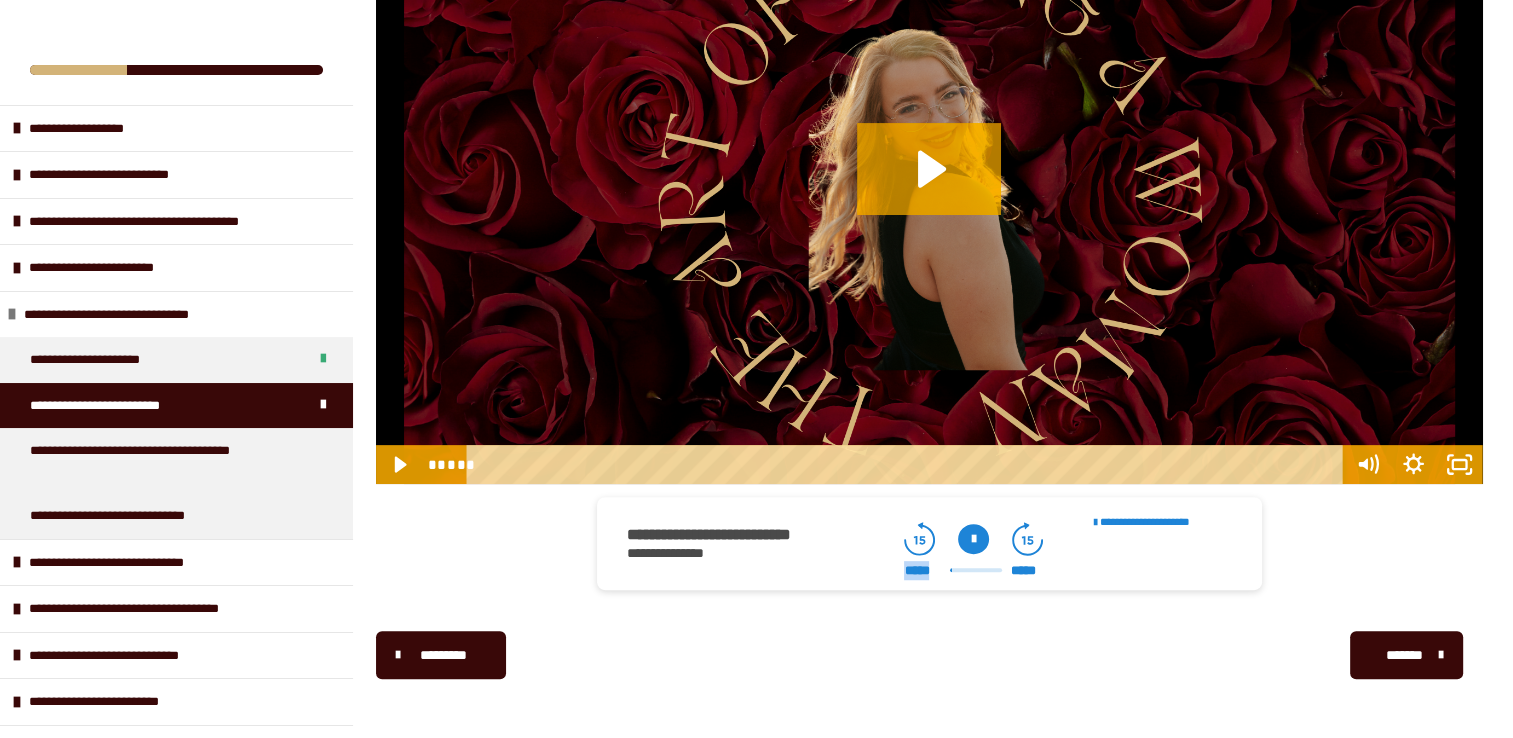 click 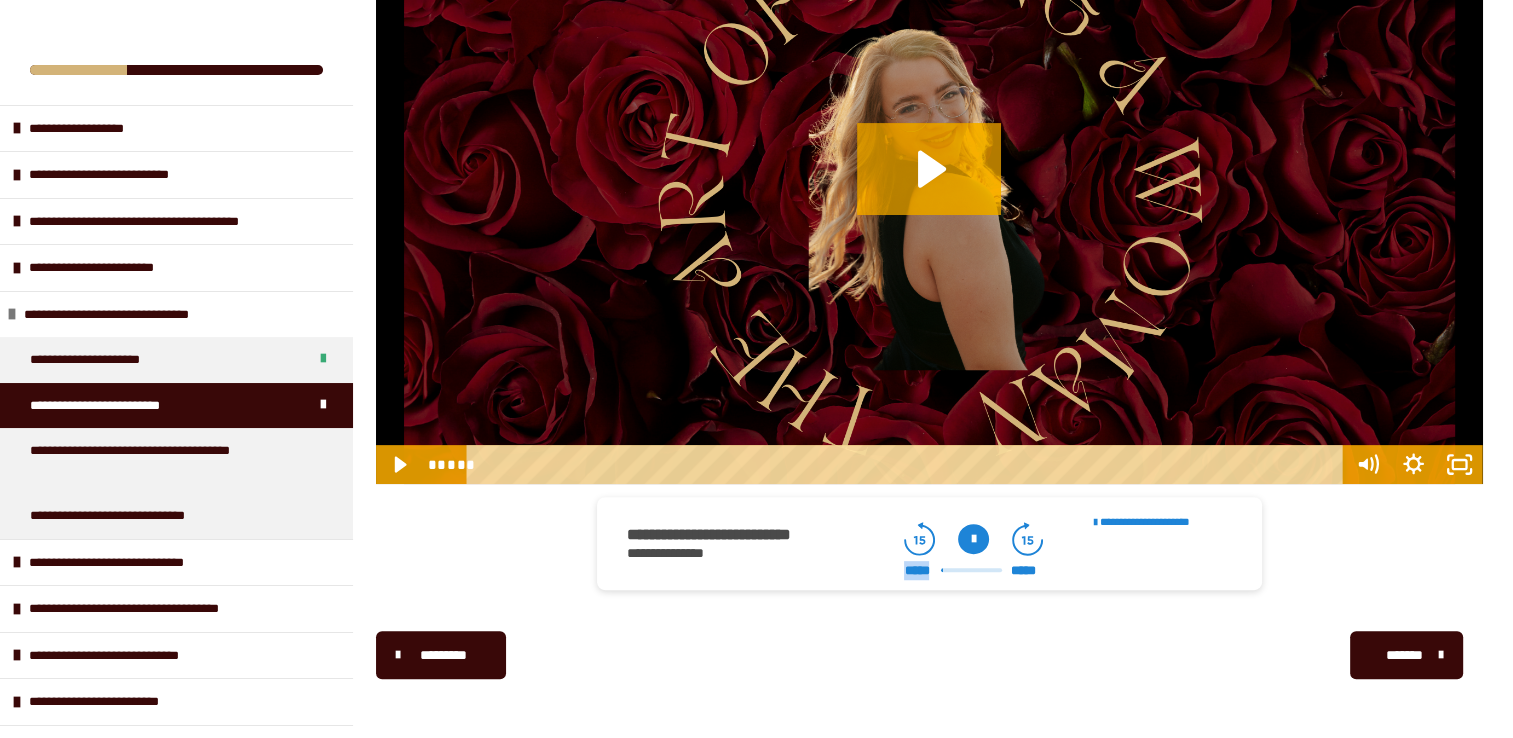 click 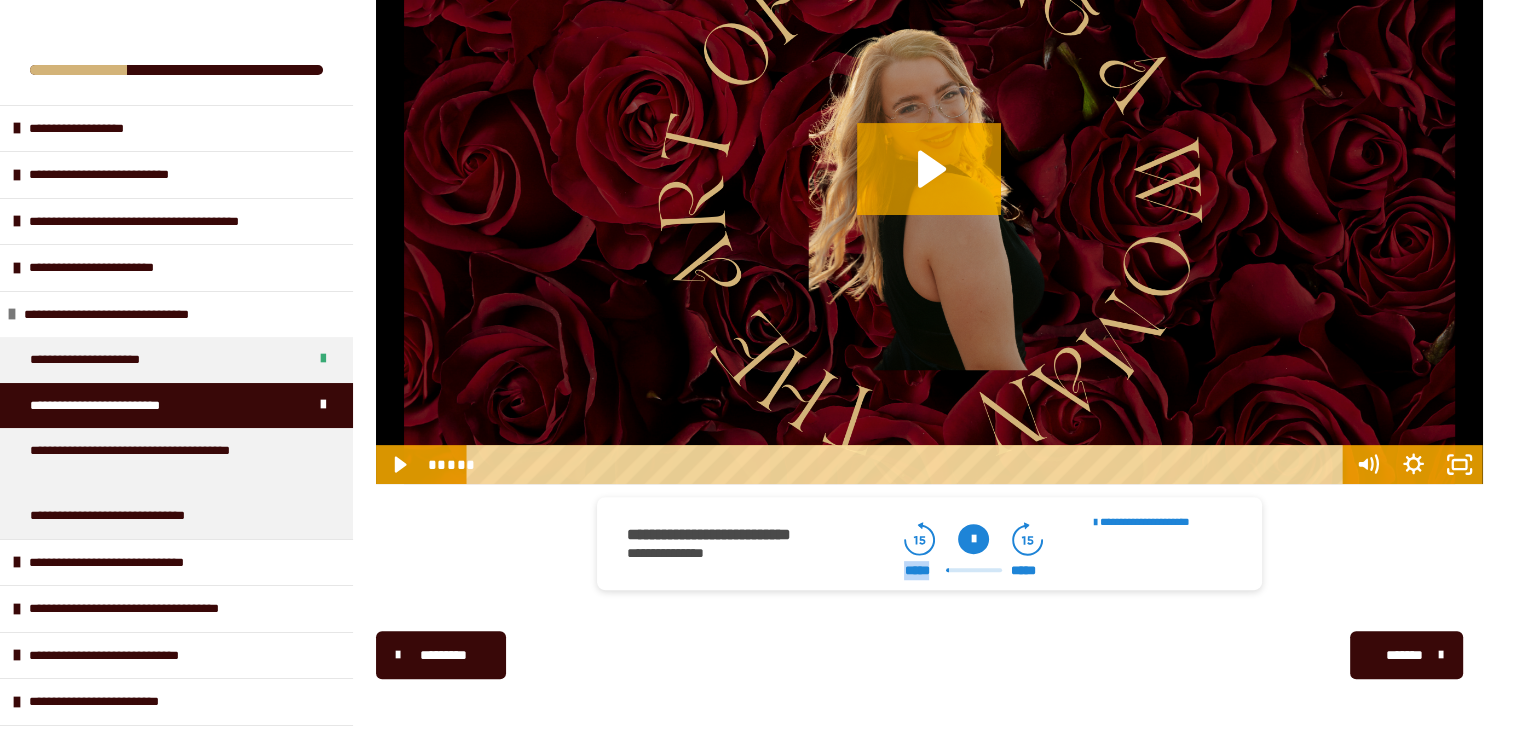 click 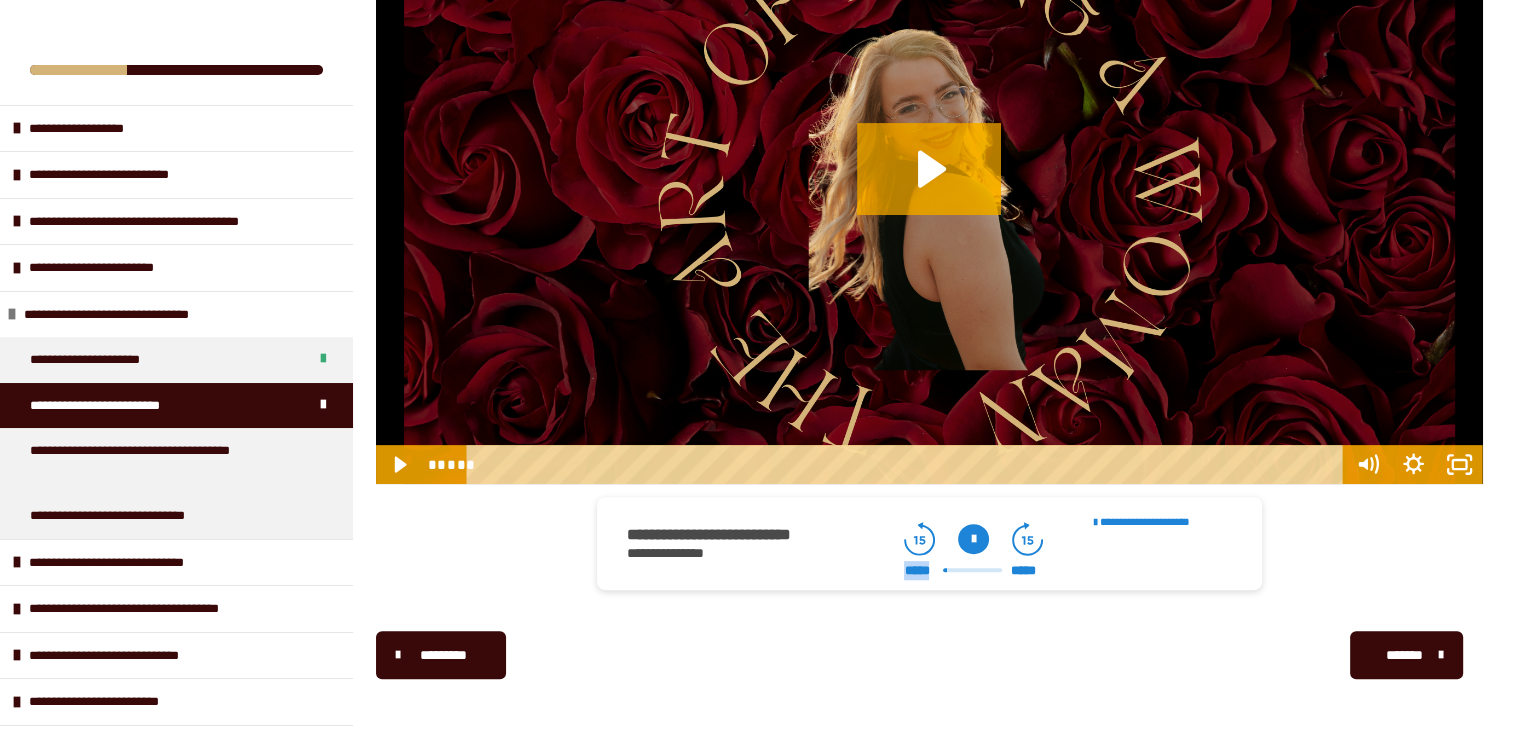 click 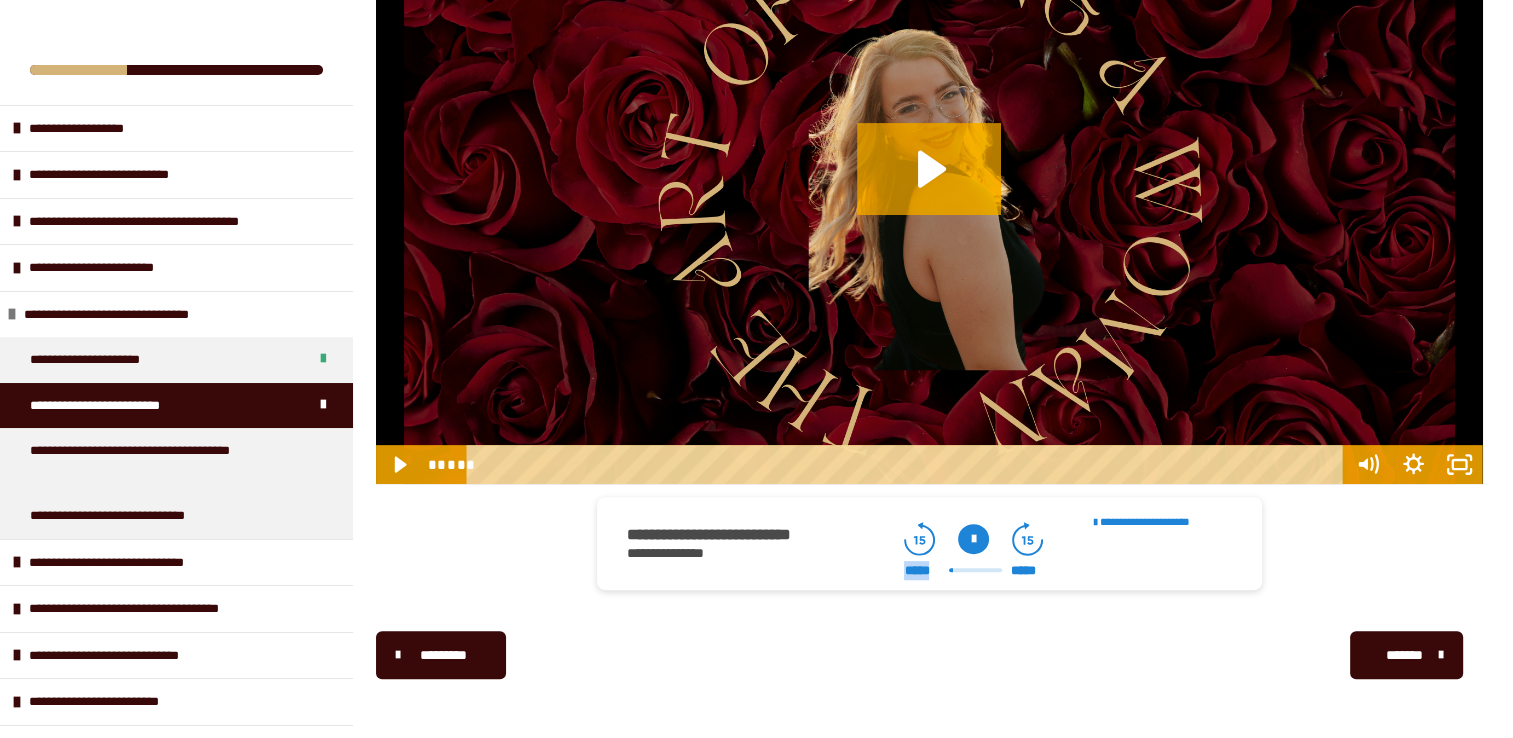 click 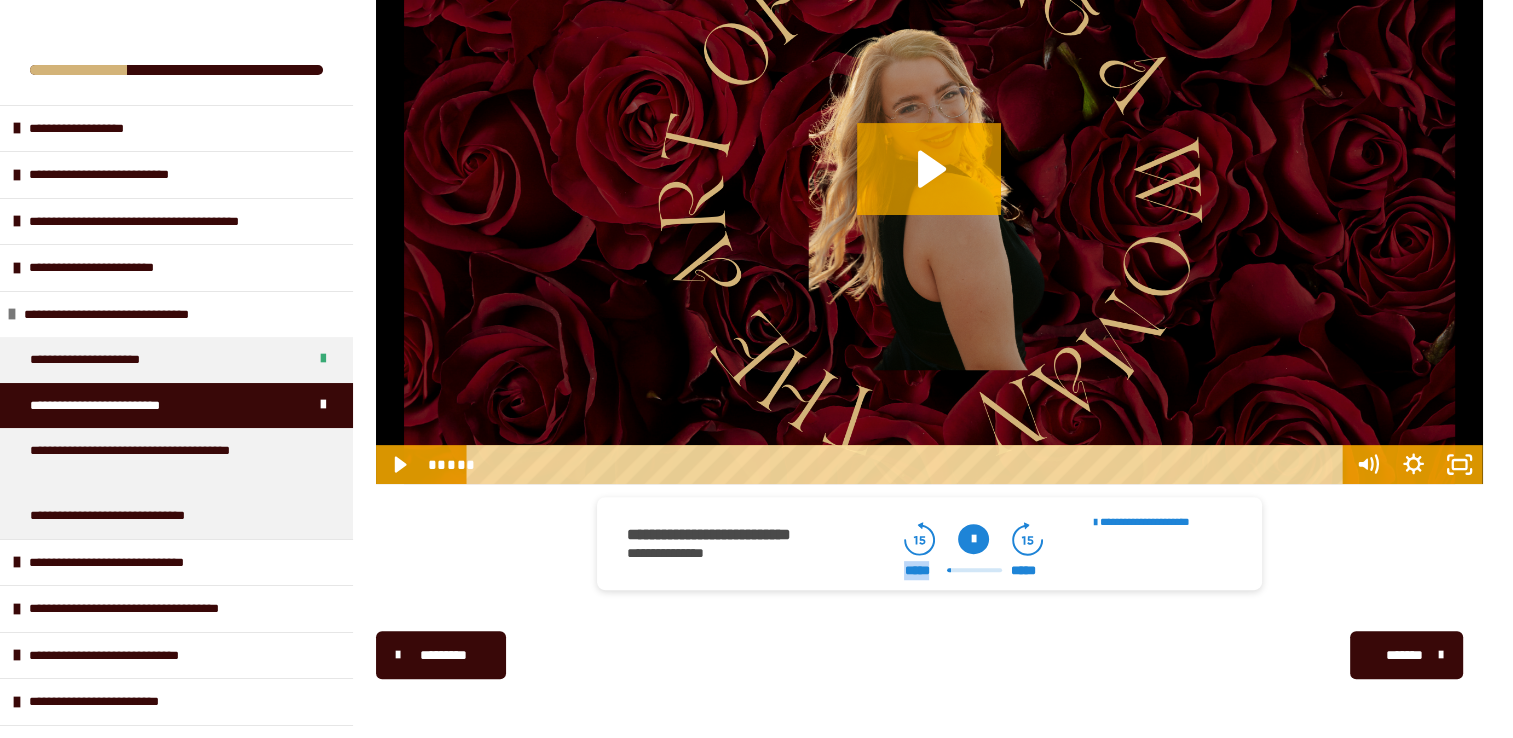 click 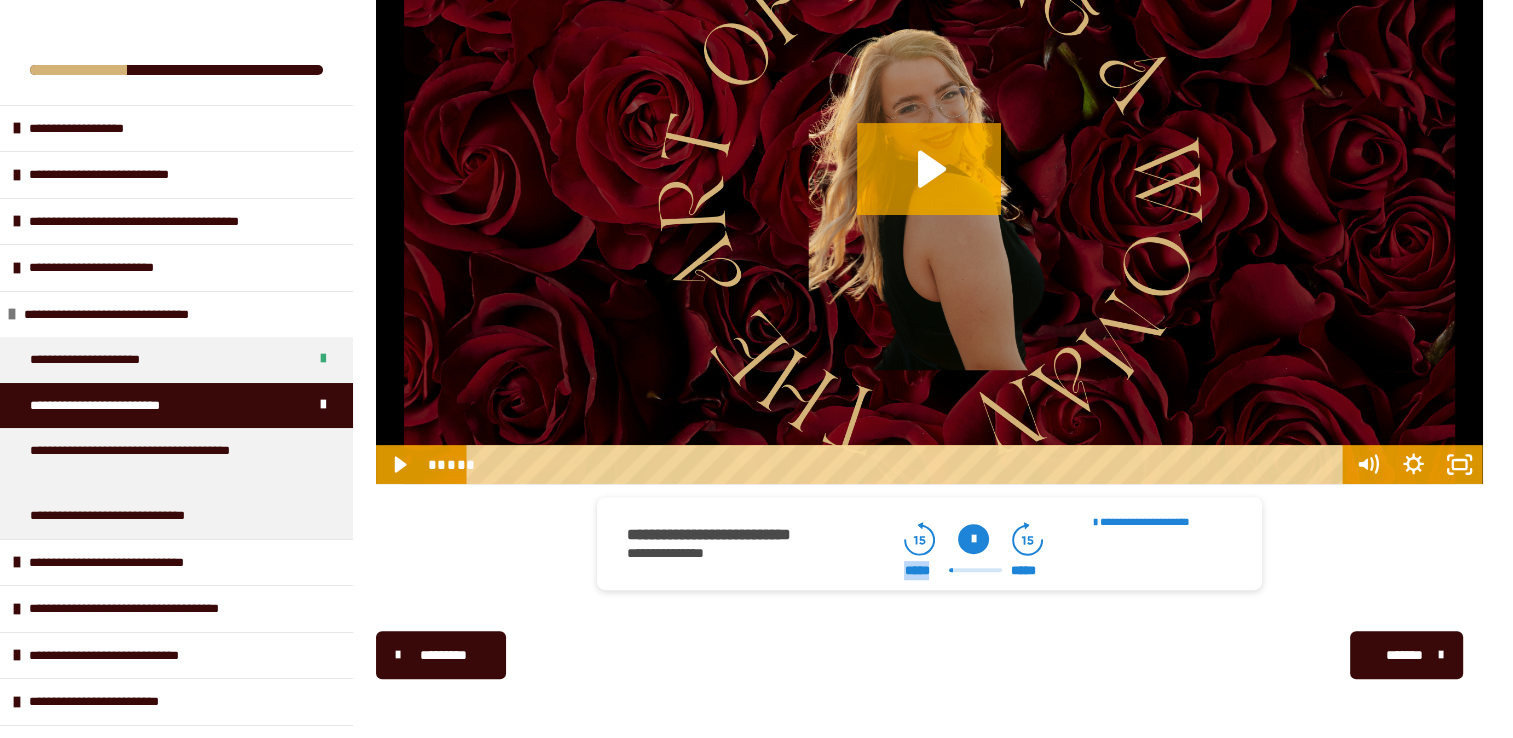 click 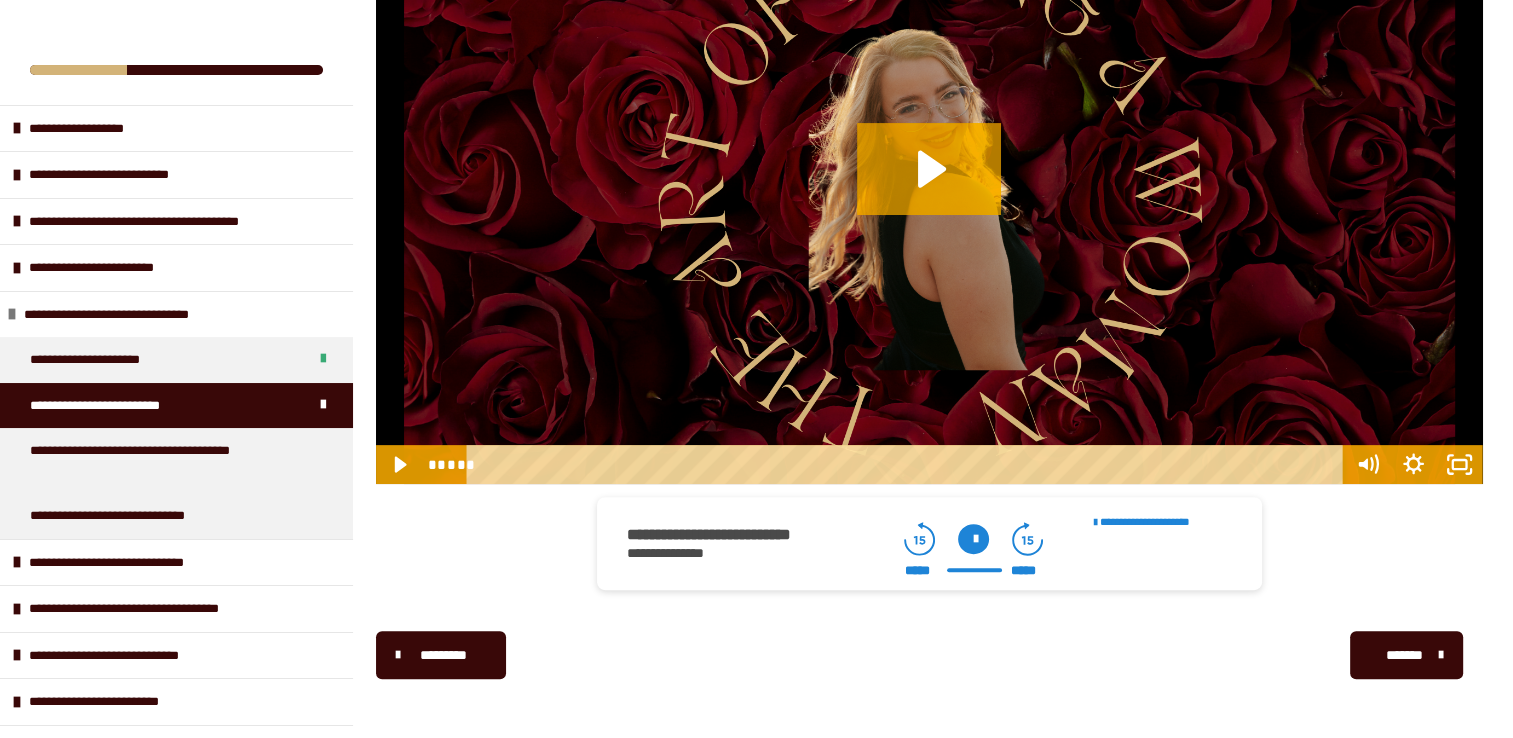 click at bounding box center [973, 539] 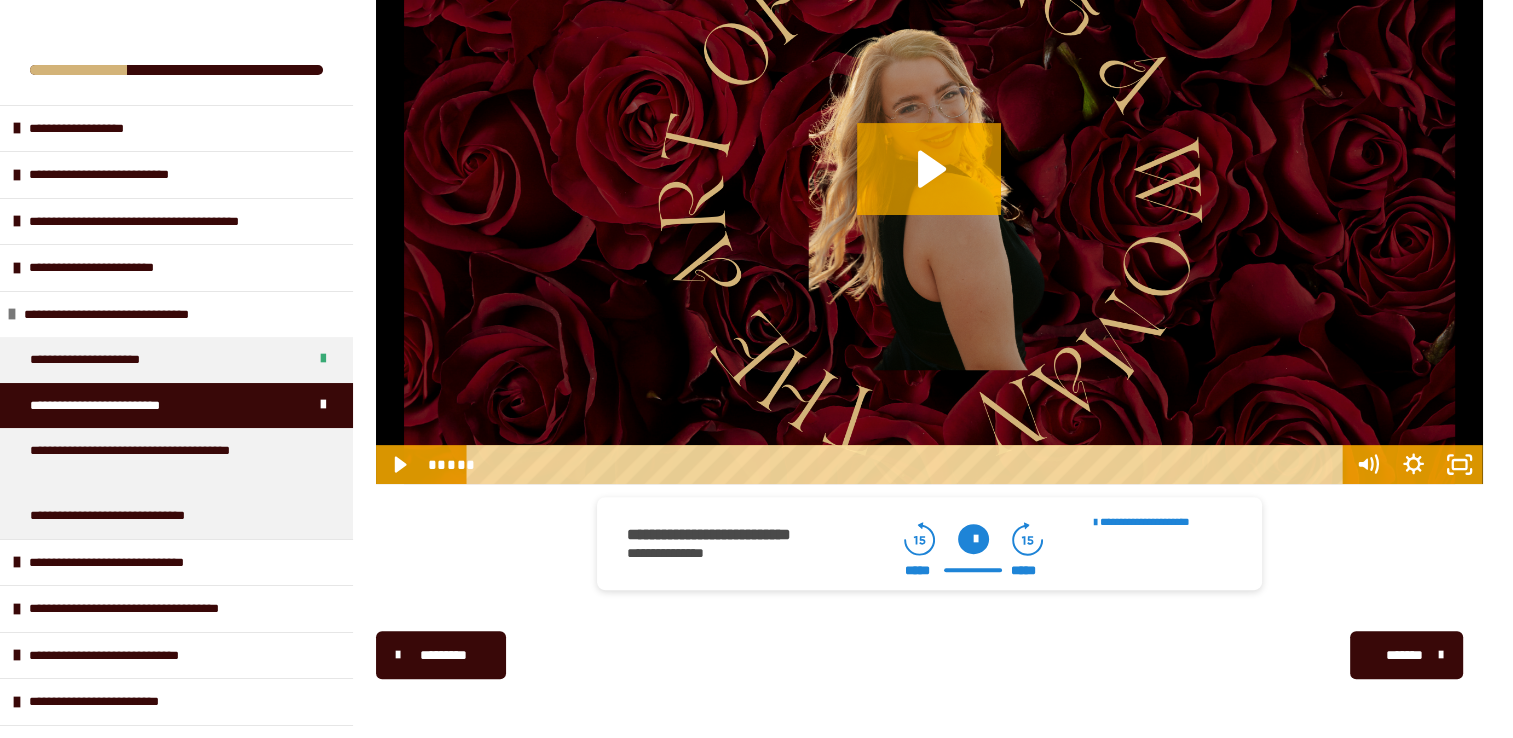 click 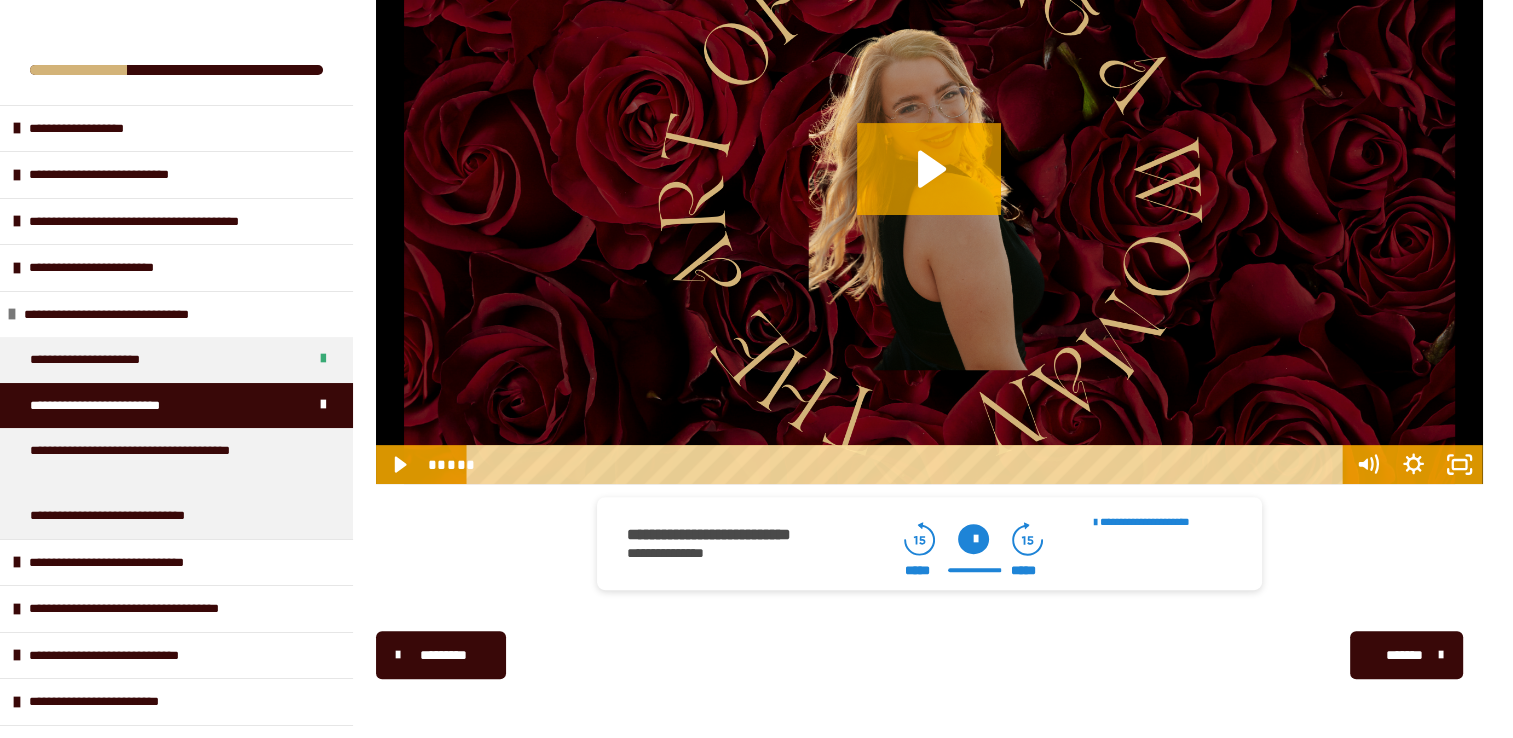 click at bounding box center (973, 539) 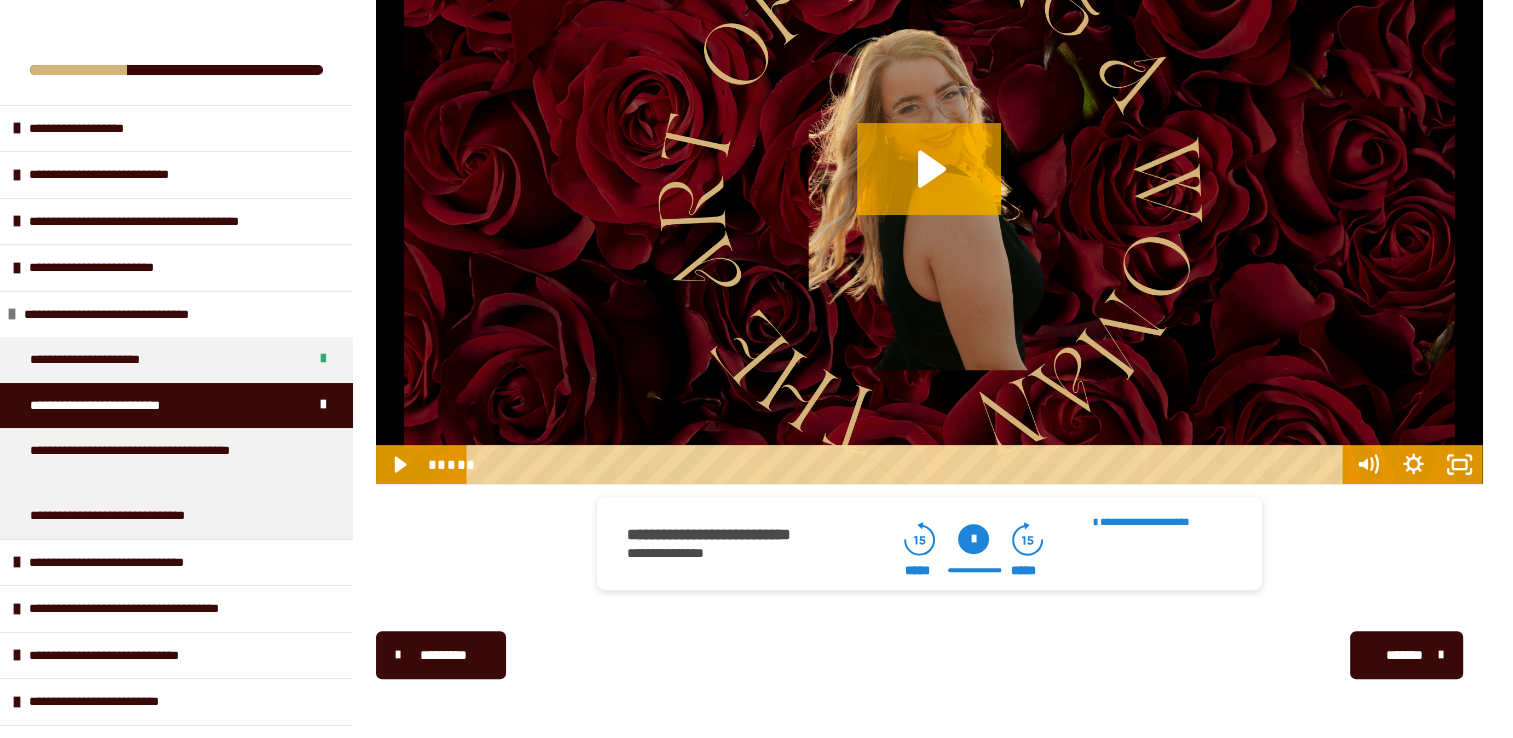 click 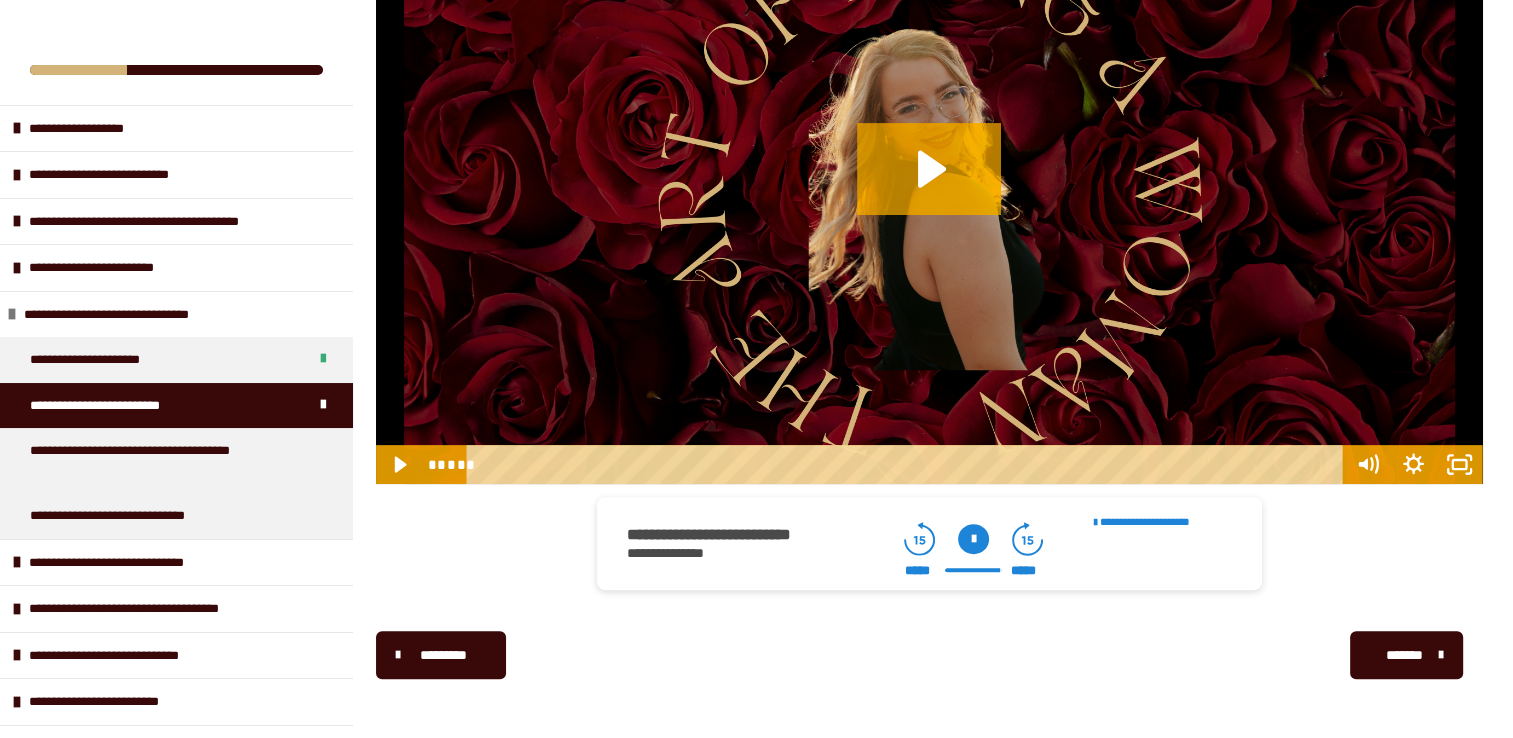 click 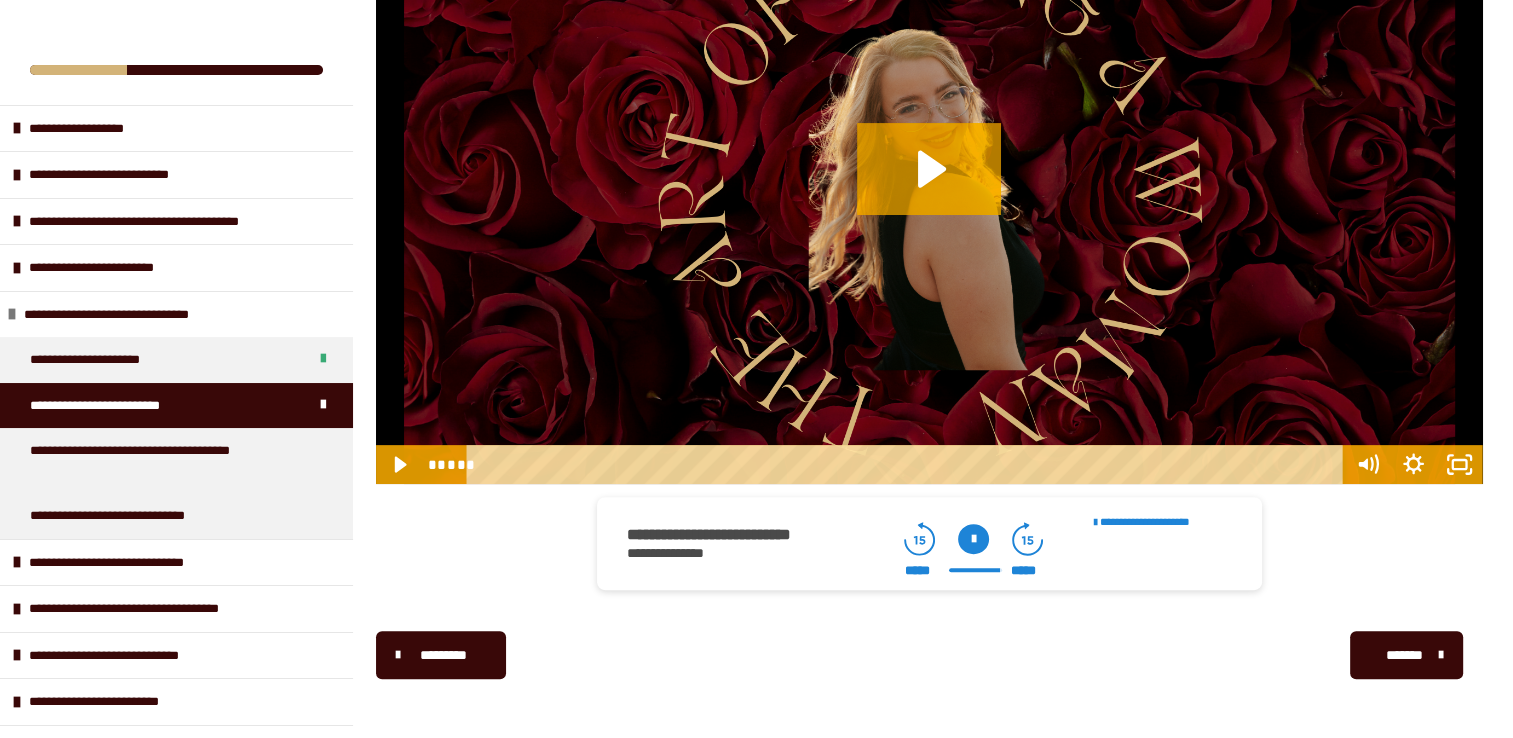 click 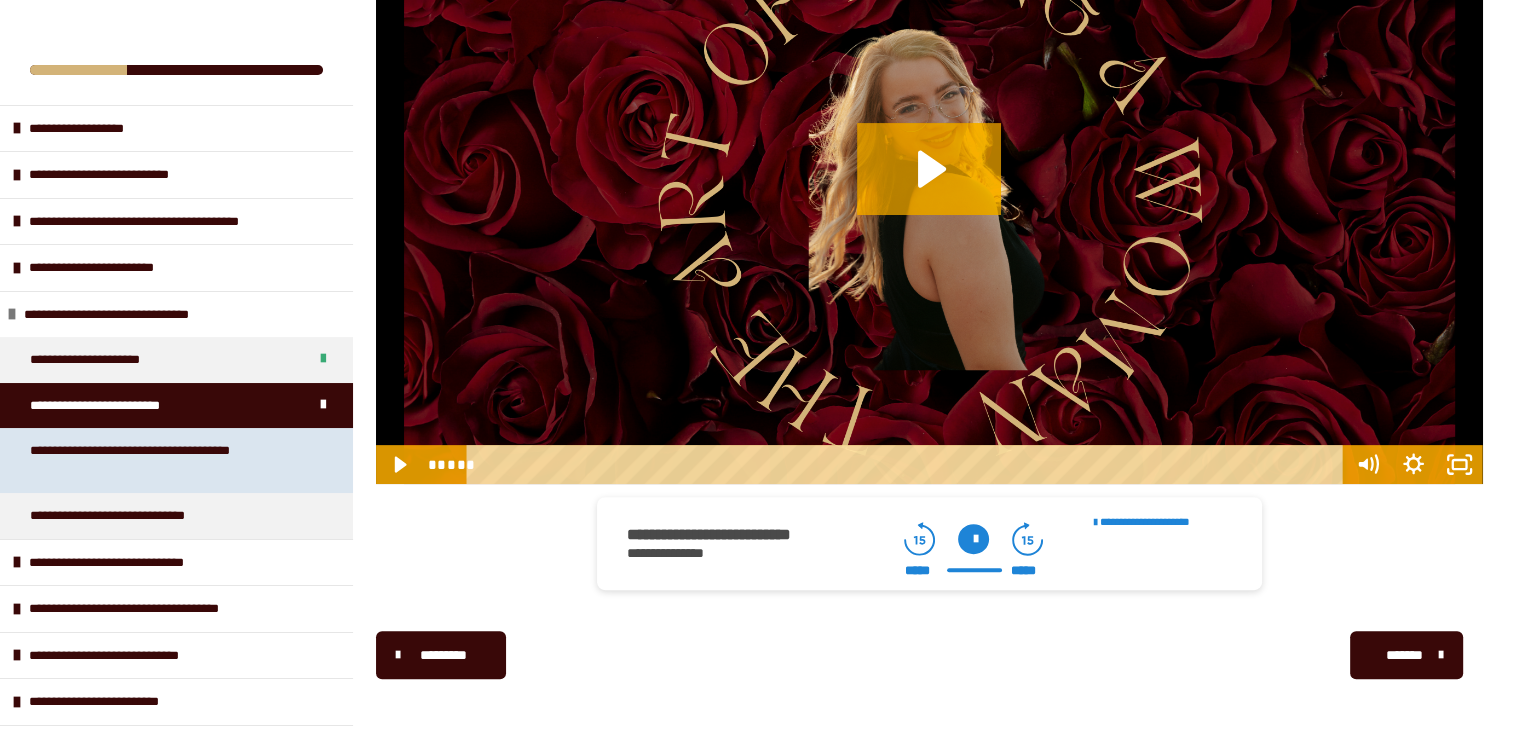 click on "**********" at bounding box center (161, 460) 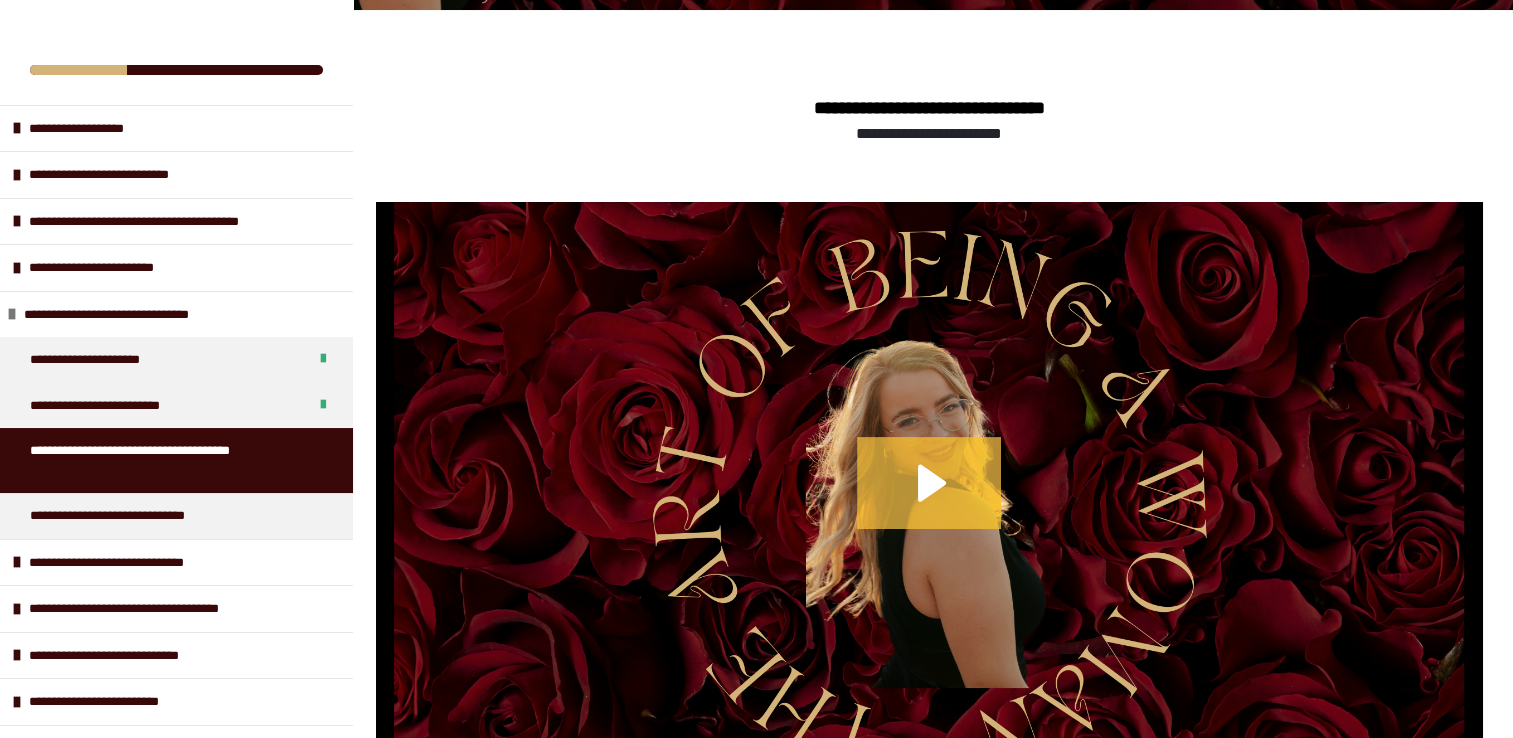 click 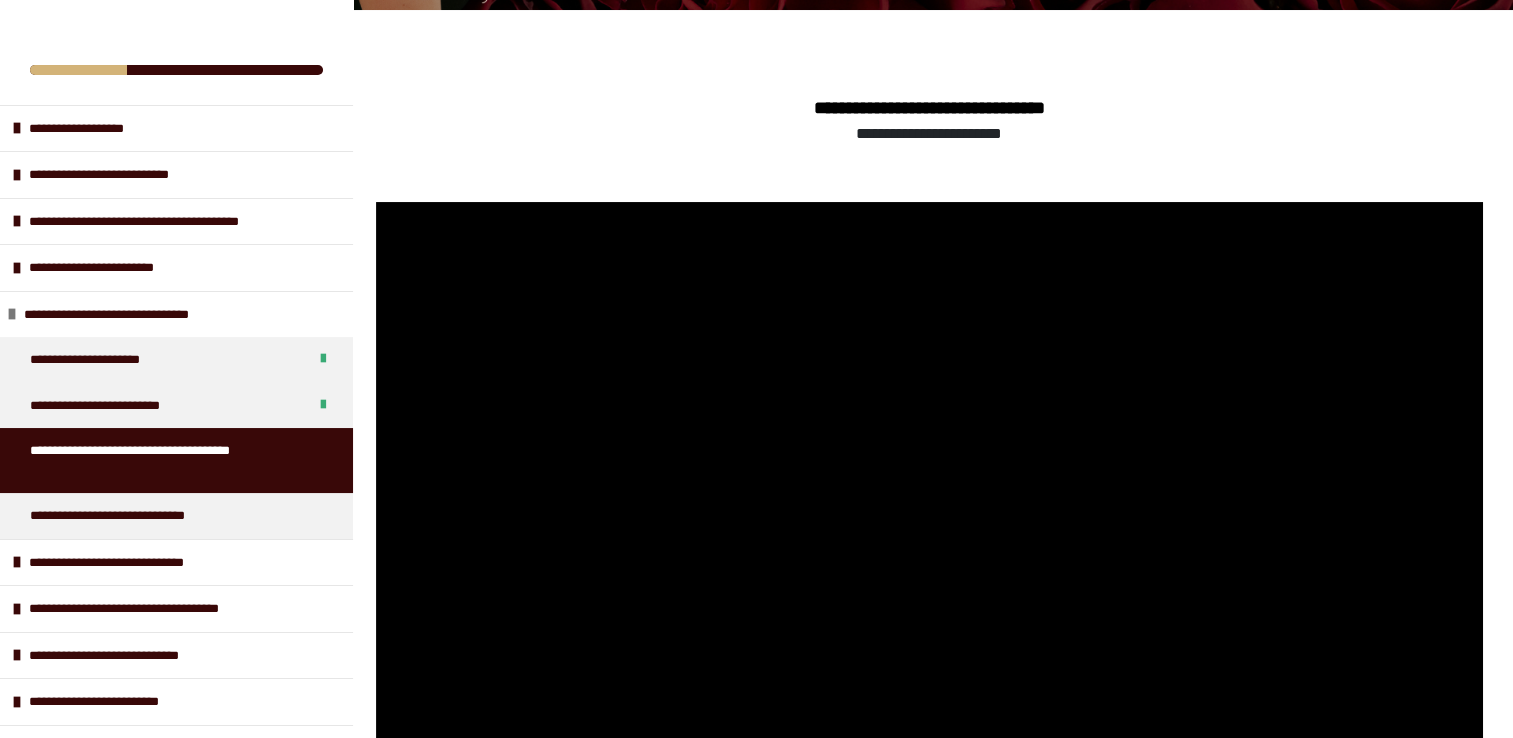 scroll, scrollTop: 591, scrollLeft: 0, axis: vertical 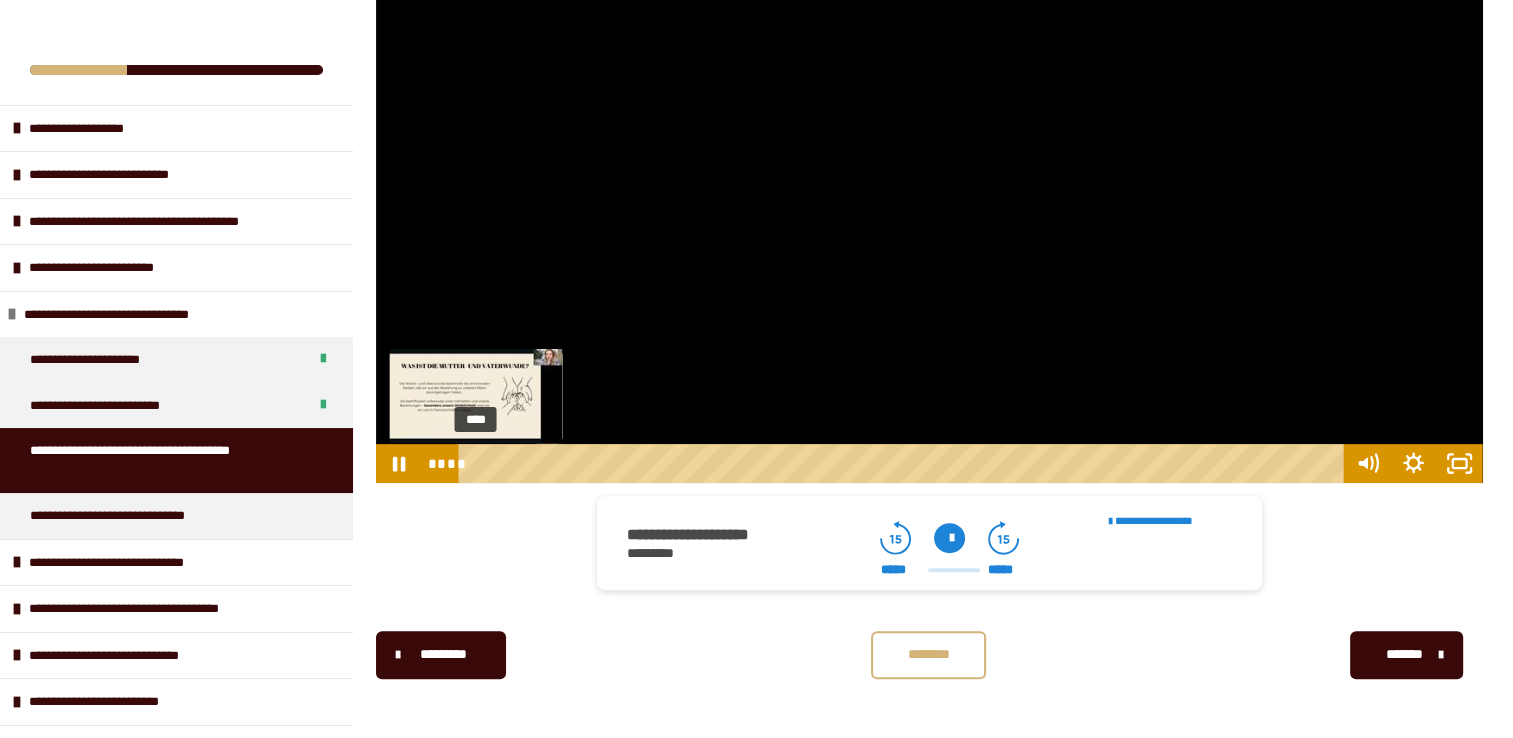 drag, startPoint x: 688, startPoint y: 463, endPoint x: 472, endPoint y: 464, distance: 216.00232 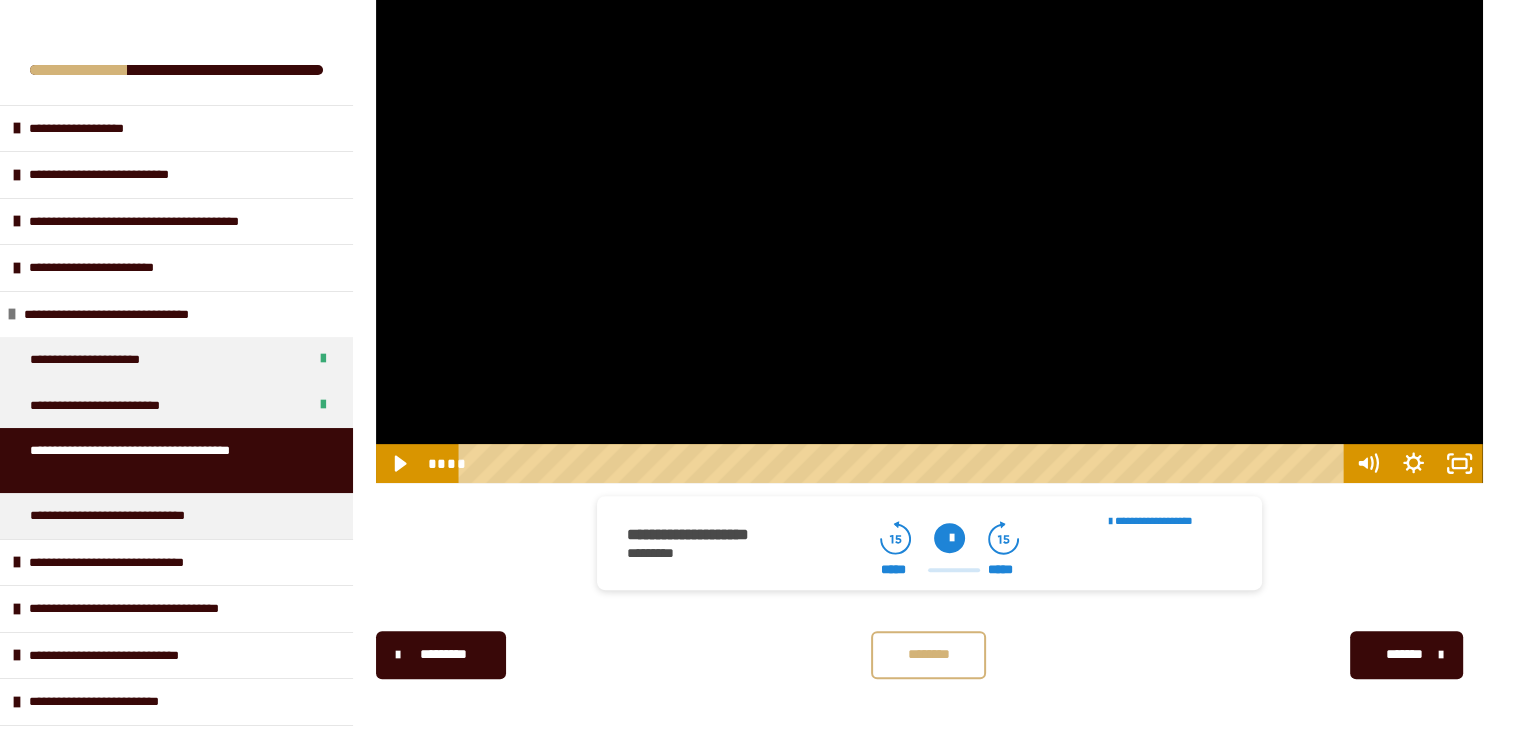 click at bounding box center [929, 182] 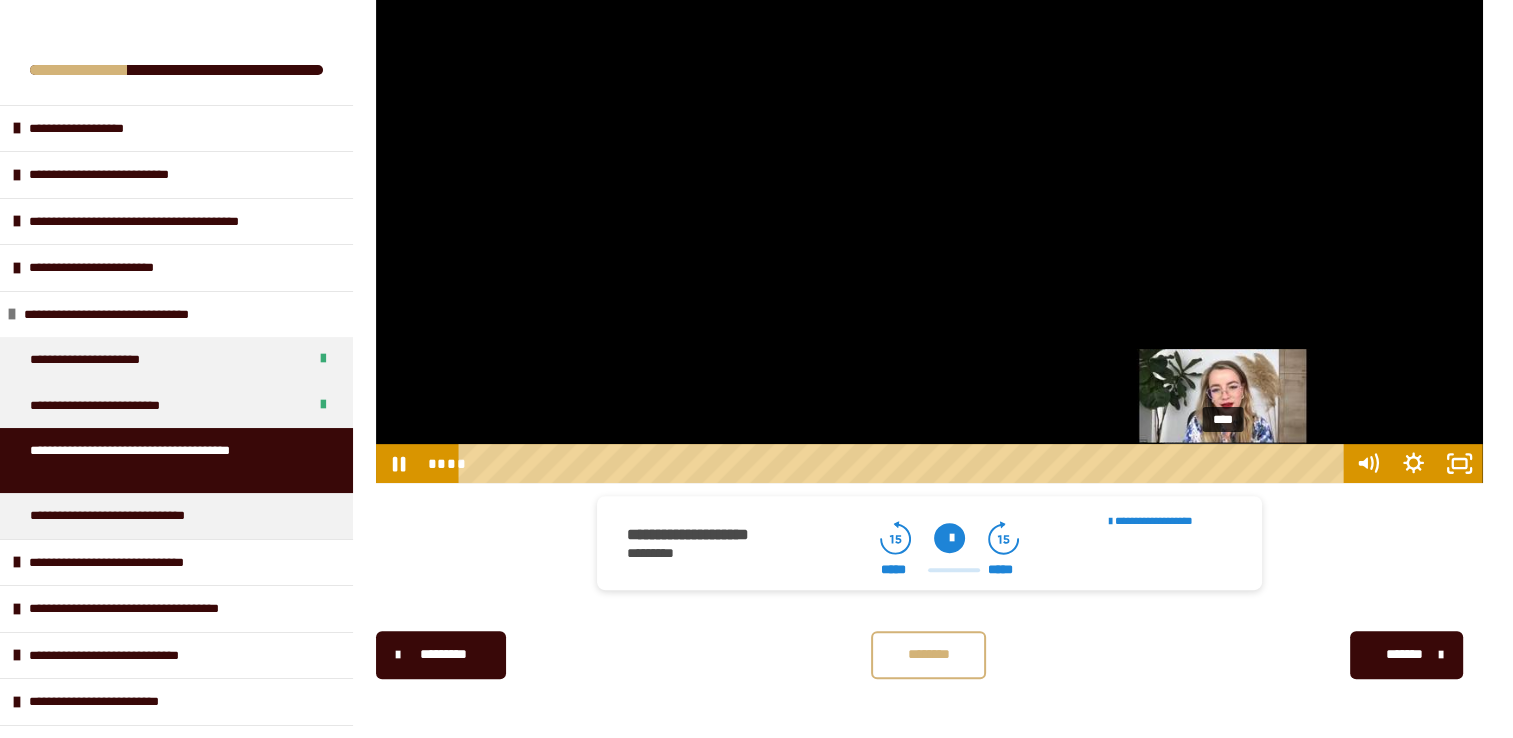 click on "****" at bounding box center (904, 463) 